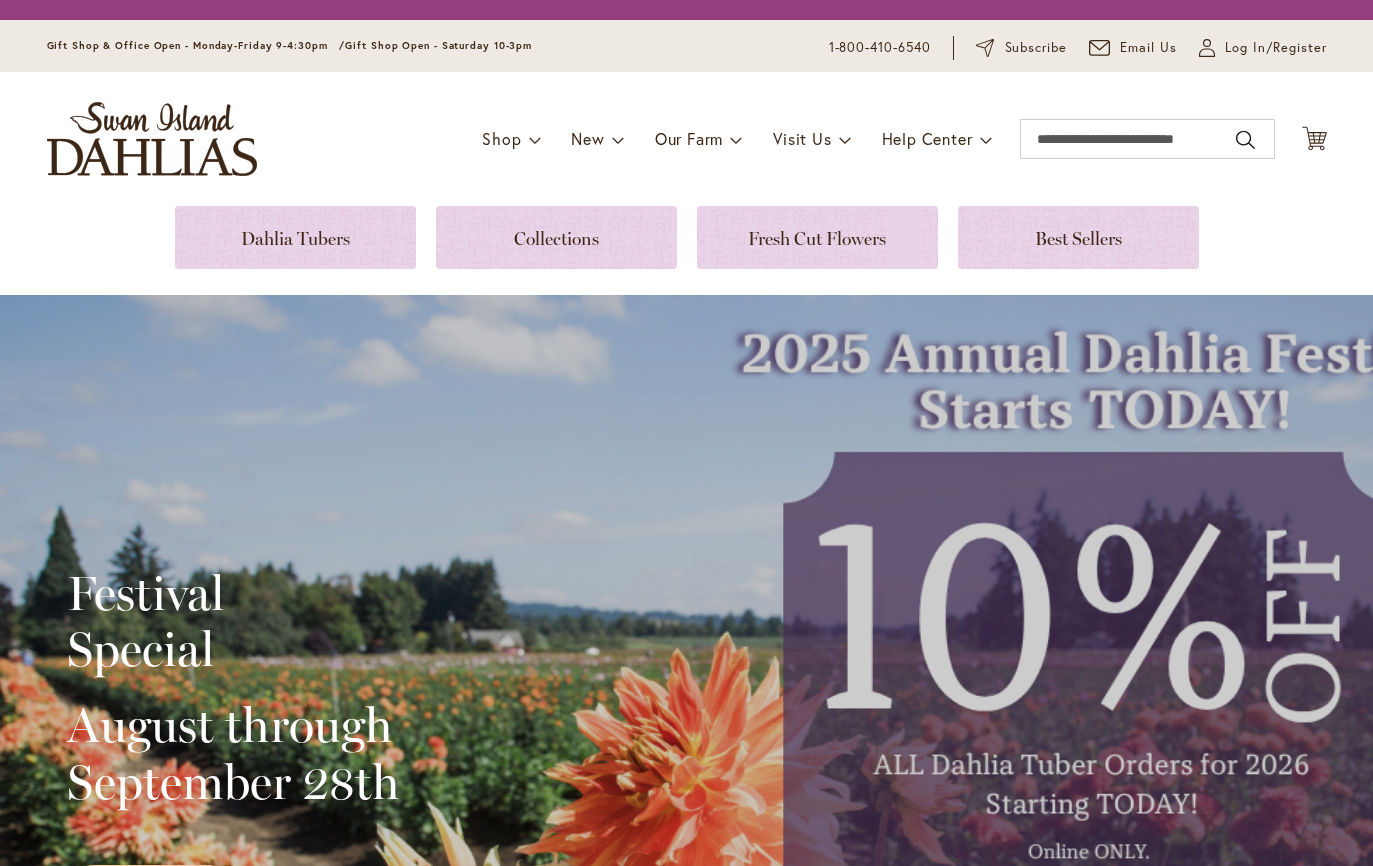 scroll, scrollTop: 0, scrollLeft: 0, axis: both 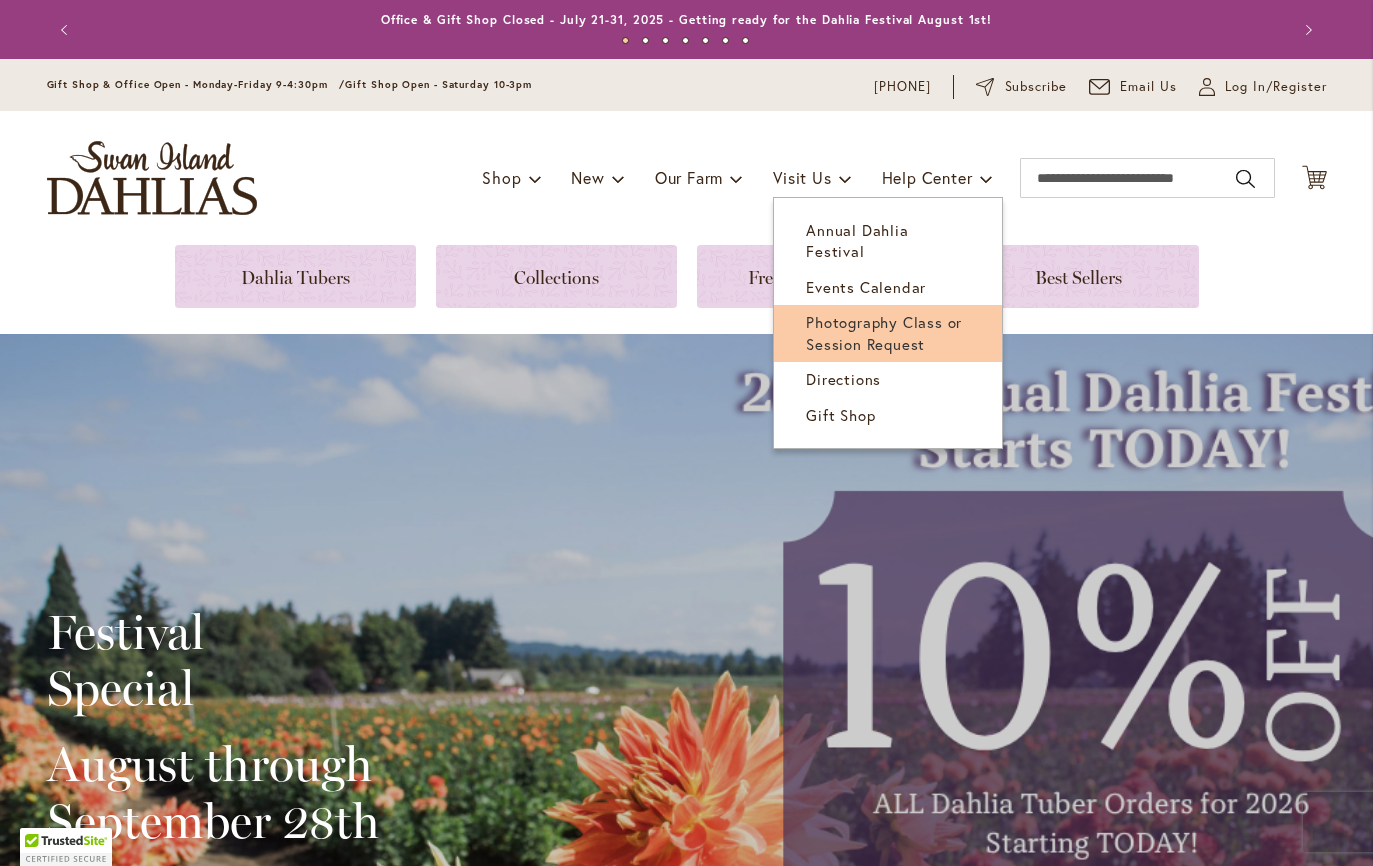 click on "Photography Class or Session Request" at bounding box center [884, 332] 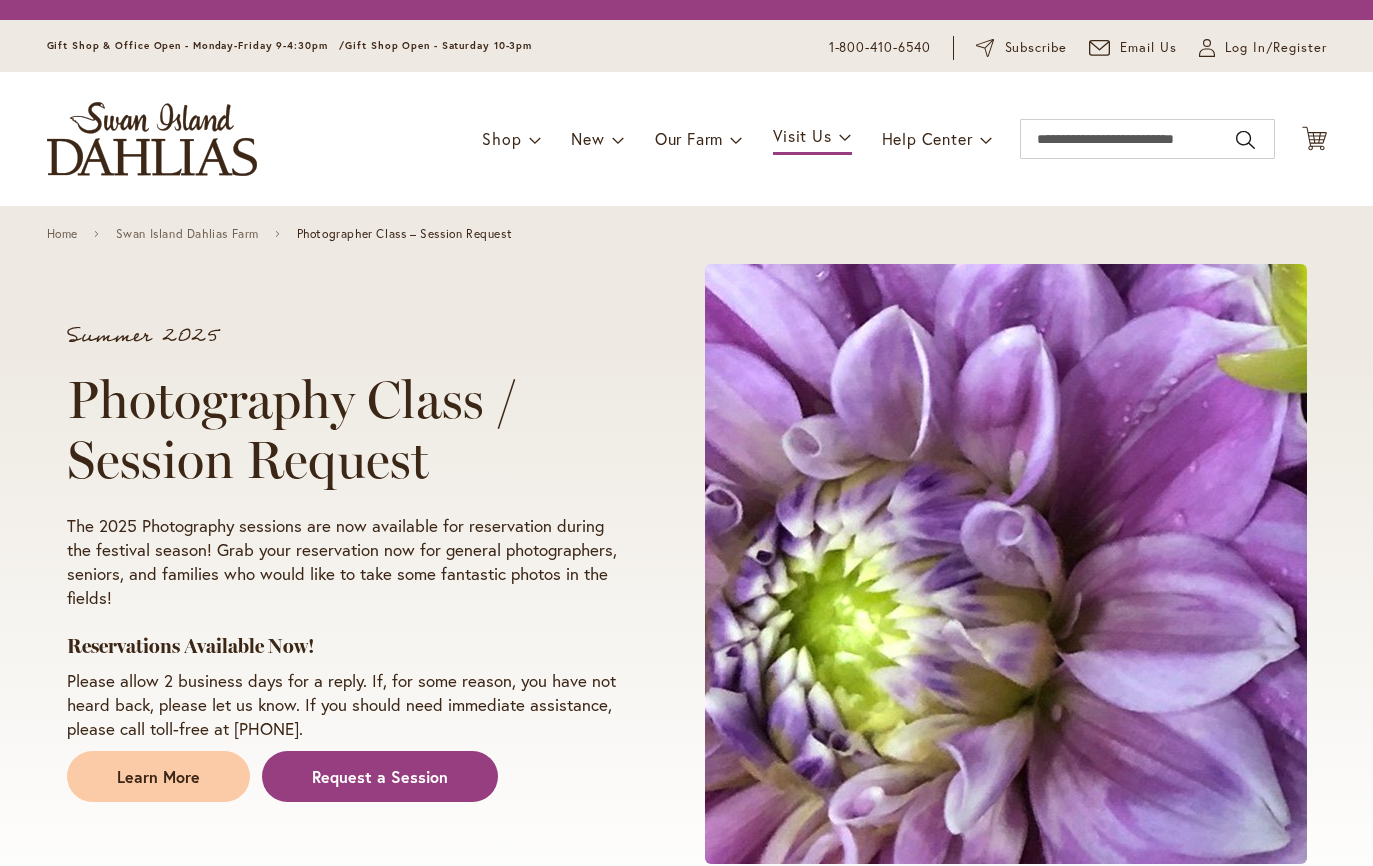 scroll, scrollTop: 0, scrollLeft: 0, axis: both 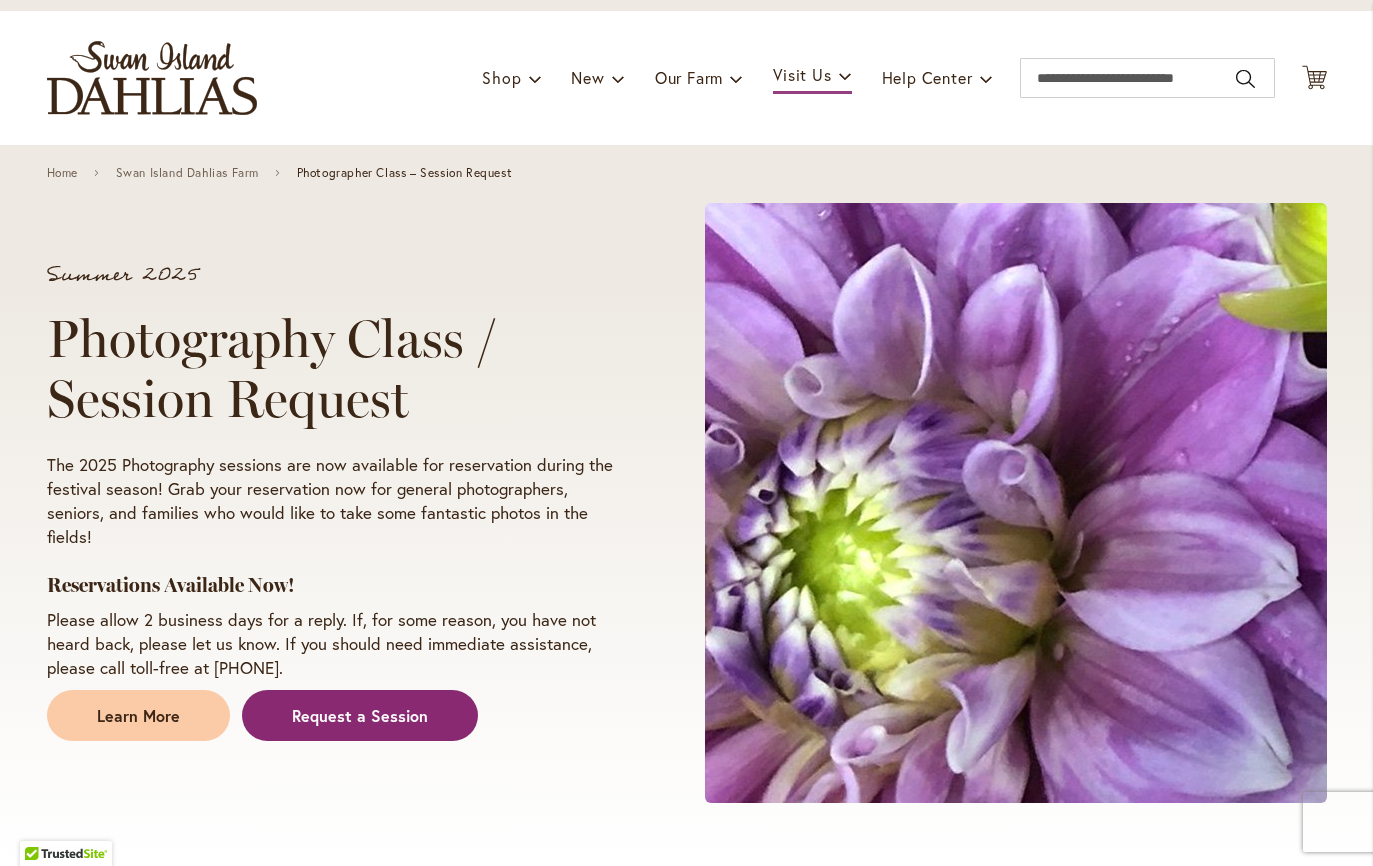 click on "Request a Session" at bounding box center [360, 716] 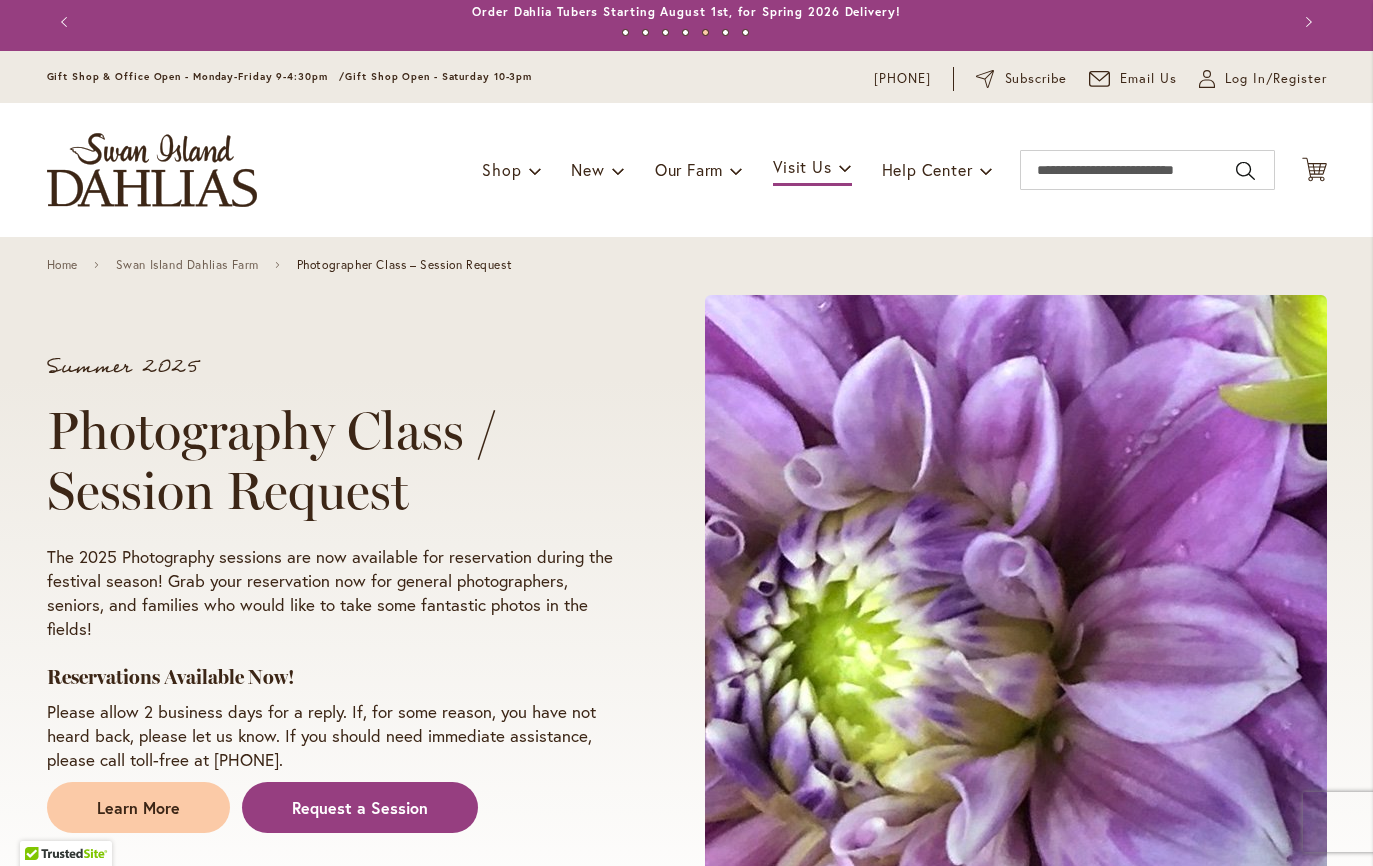 scroll, scrollTop: 0, scrollLeft: 0, axis: both 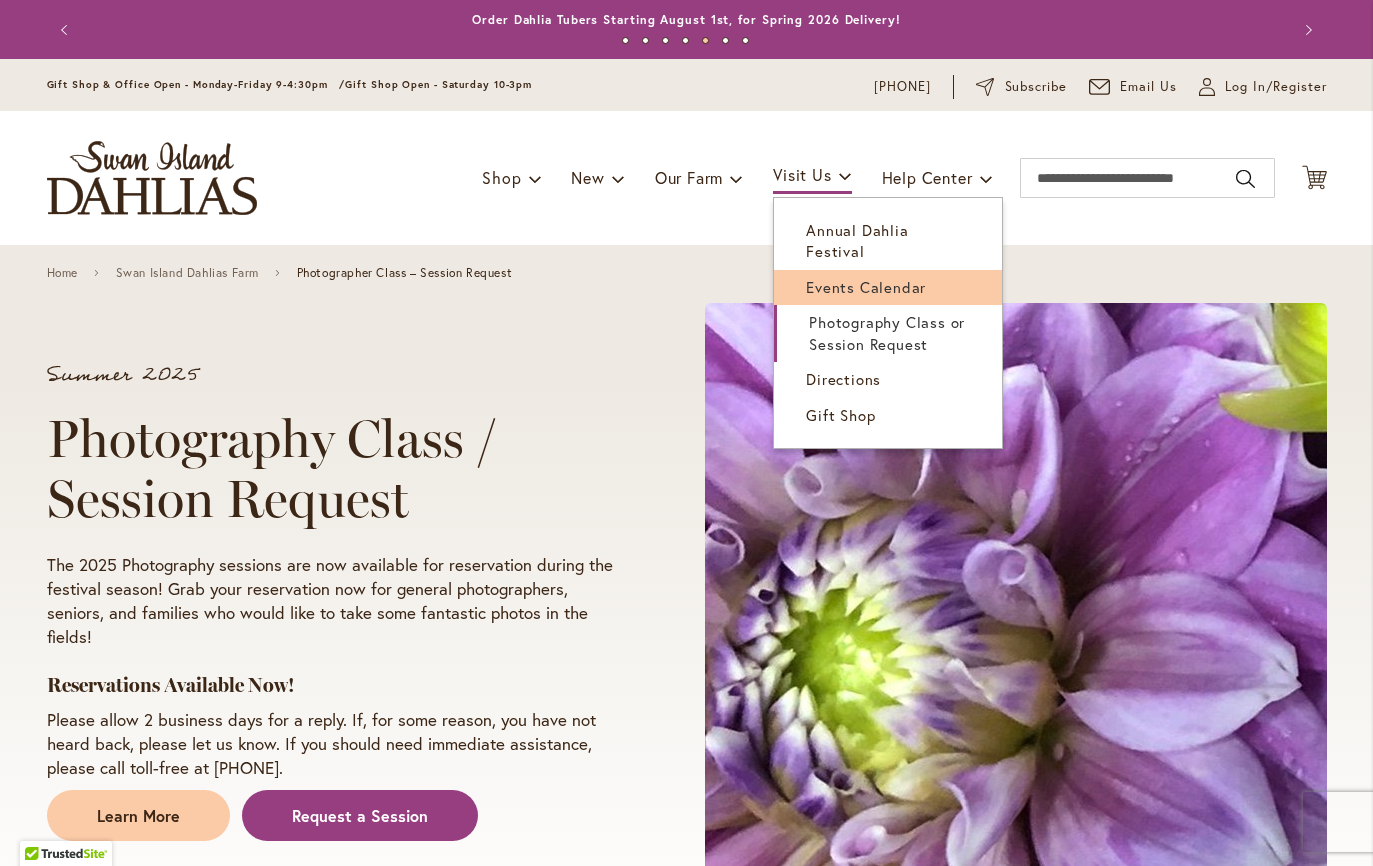 click on "Events Calendar" at bounding box center (866, 287) 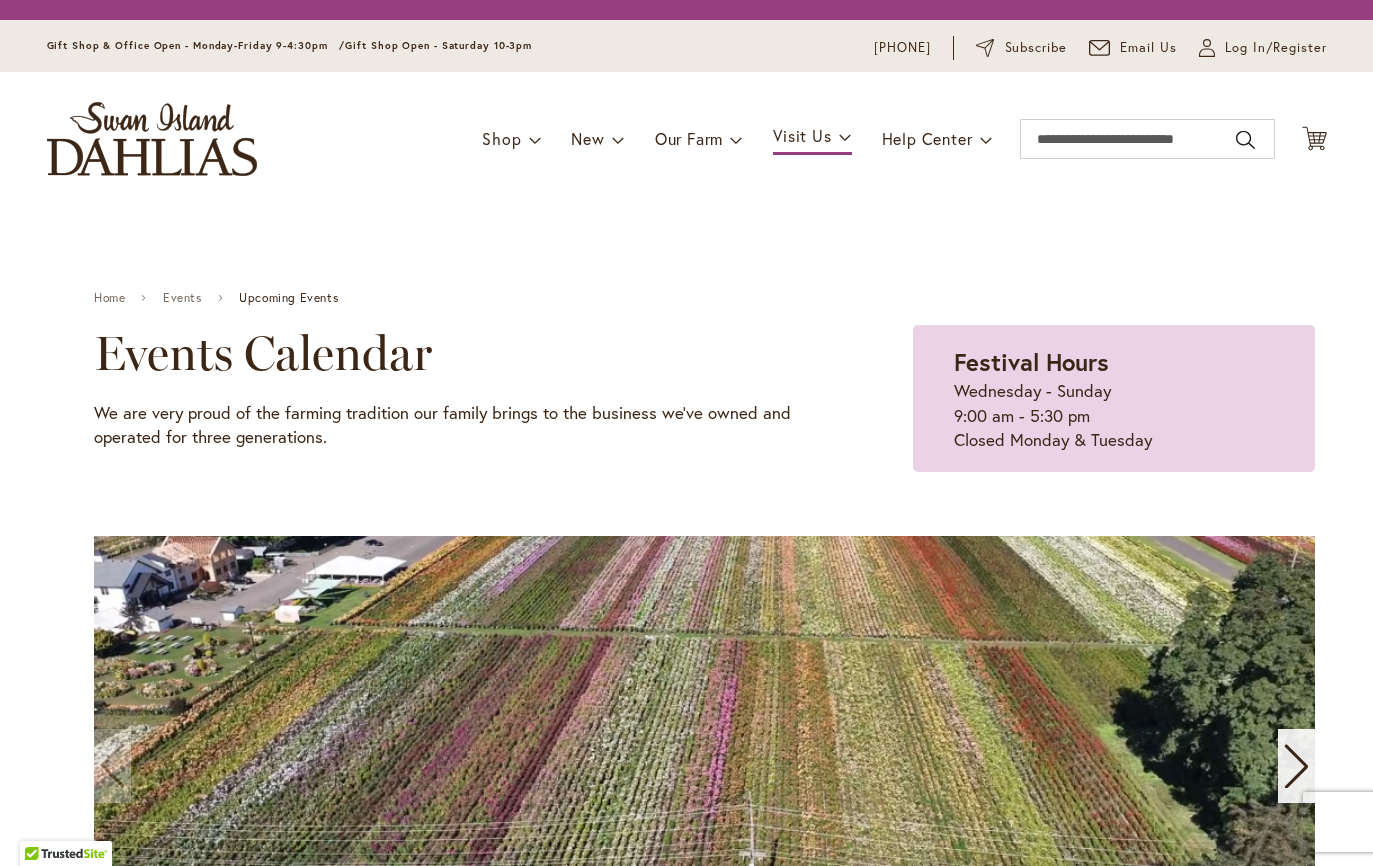 scroll, scrollTop: 0, scrollLeft: 0, axis: both 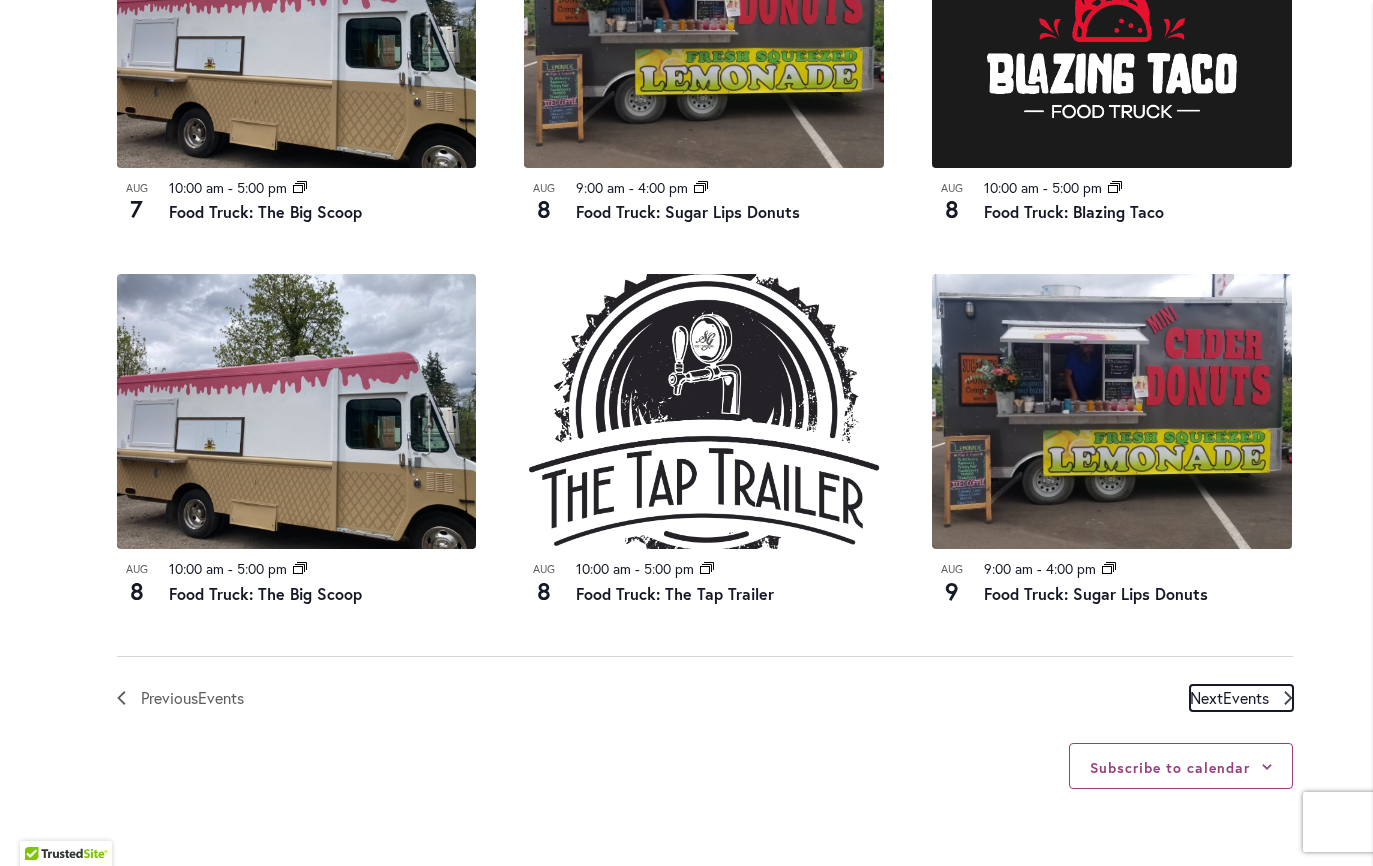 click on "Next  Events" at bounding box center (1229, 698) 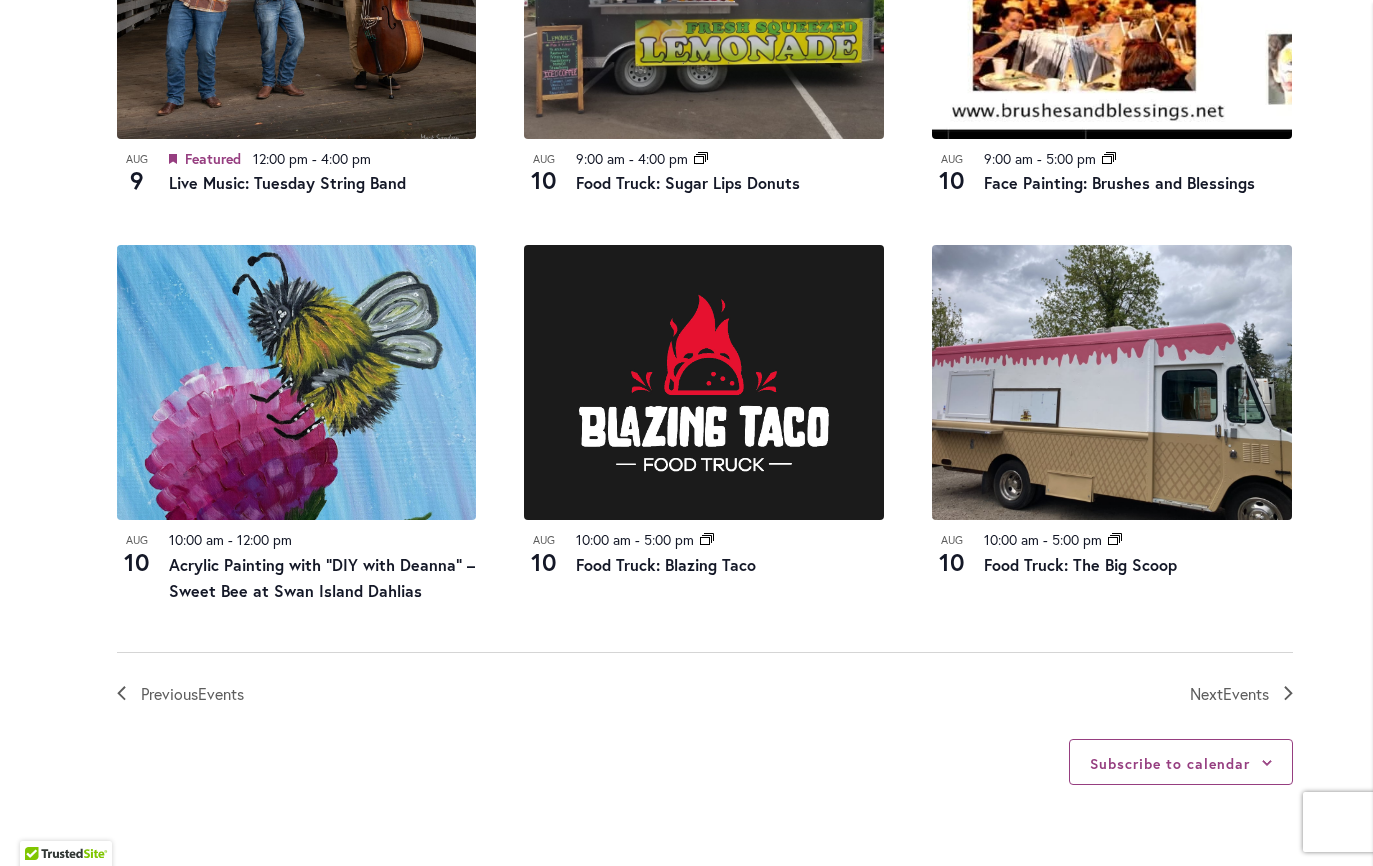 scroll, scrollTop: 2086, scrollLeft: 0, axis: vertical 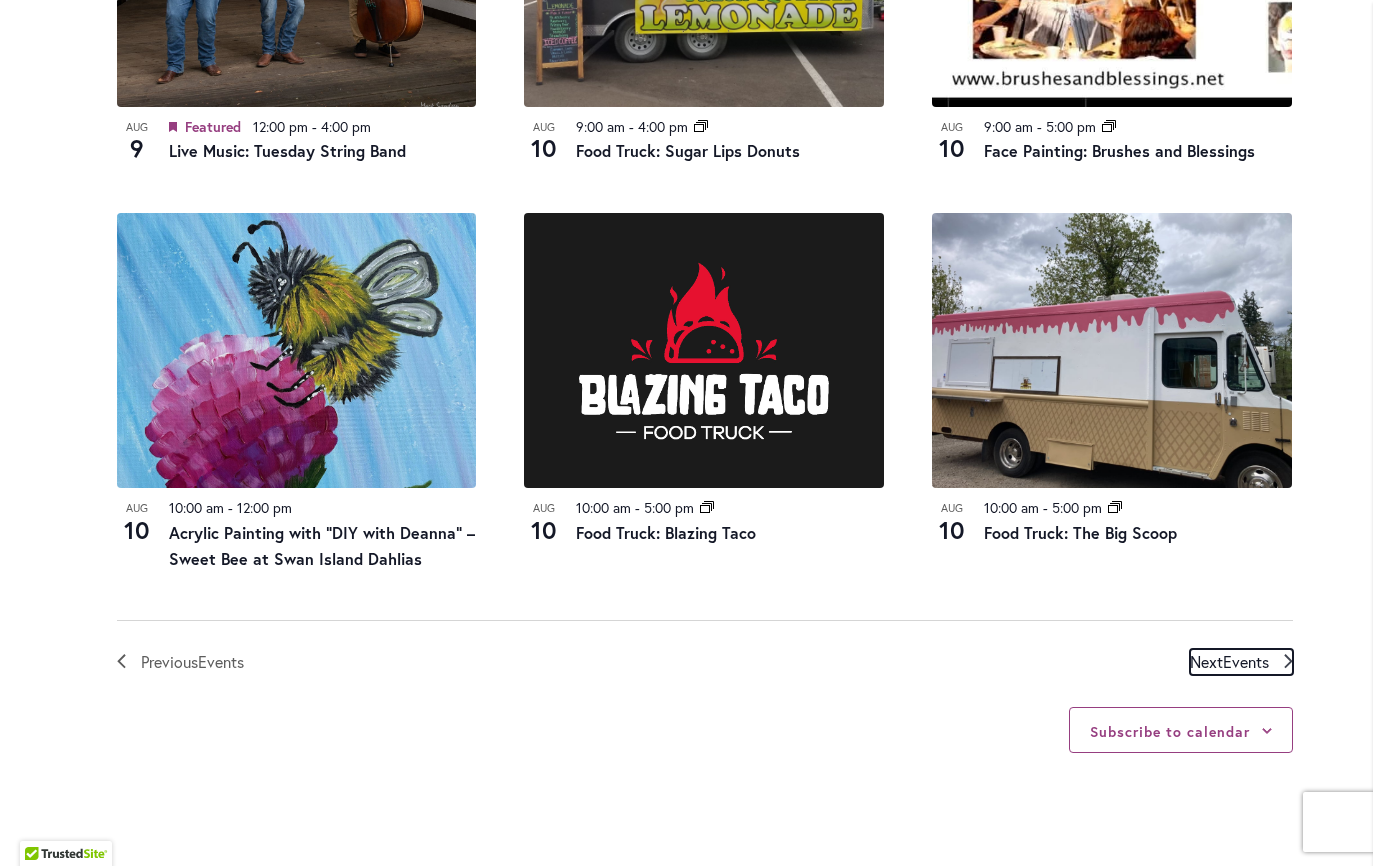 click on "Events" at bounding box center [1246, 661] 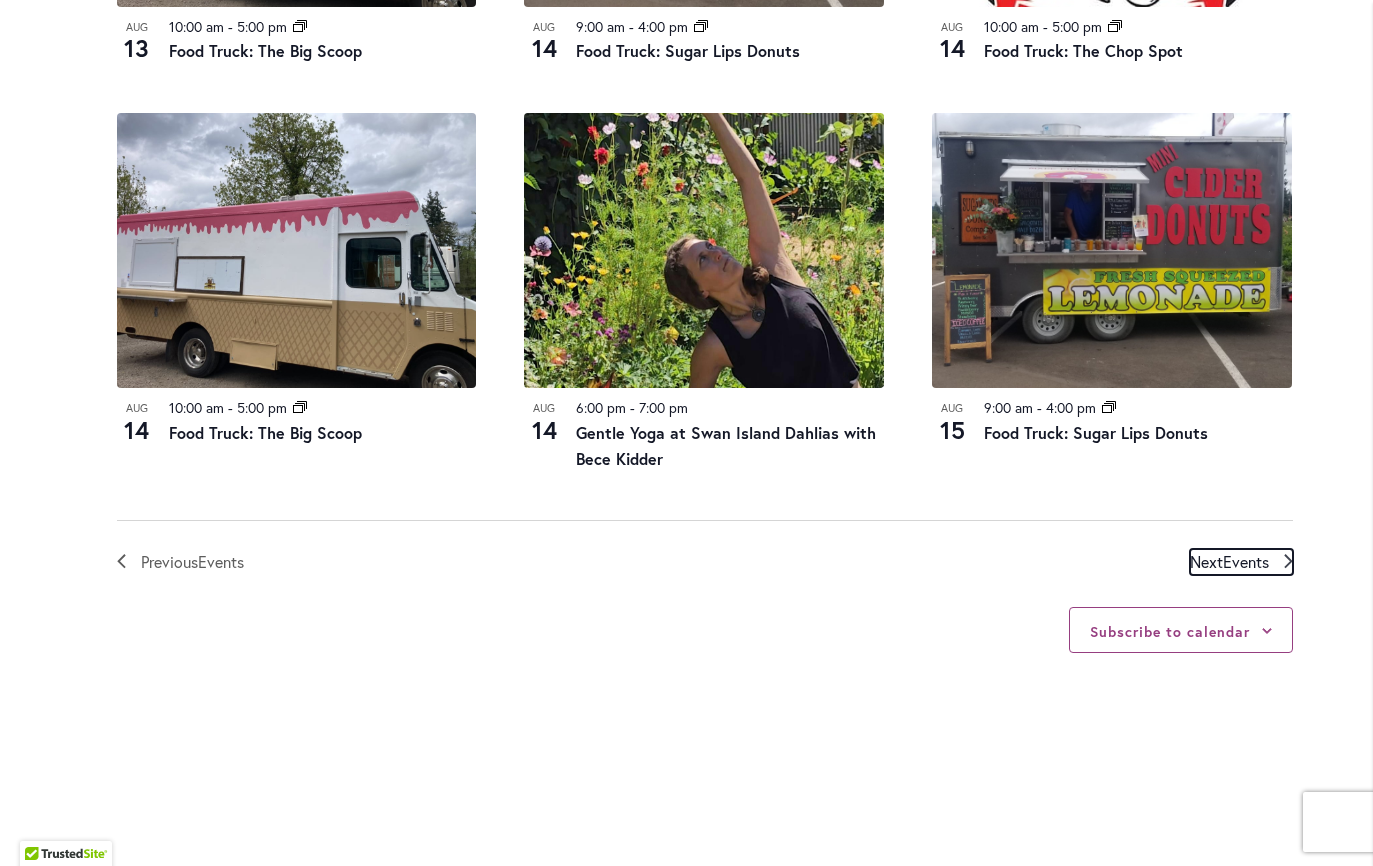 click on "Events" at bounding box center (1246, 561) 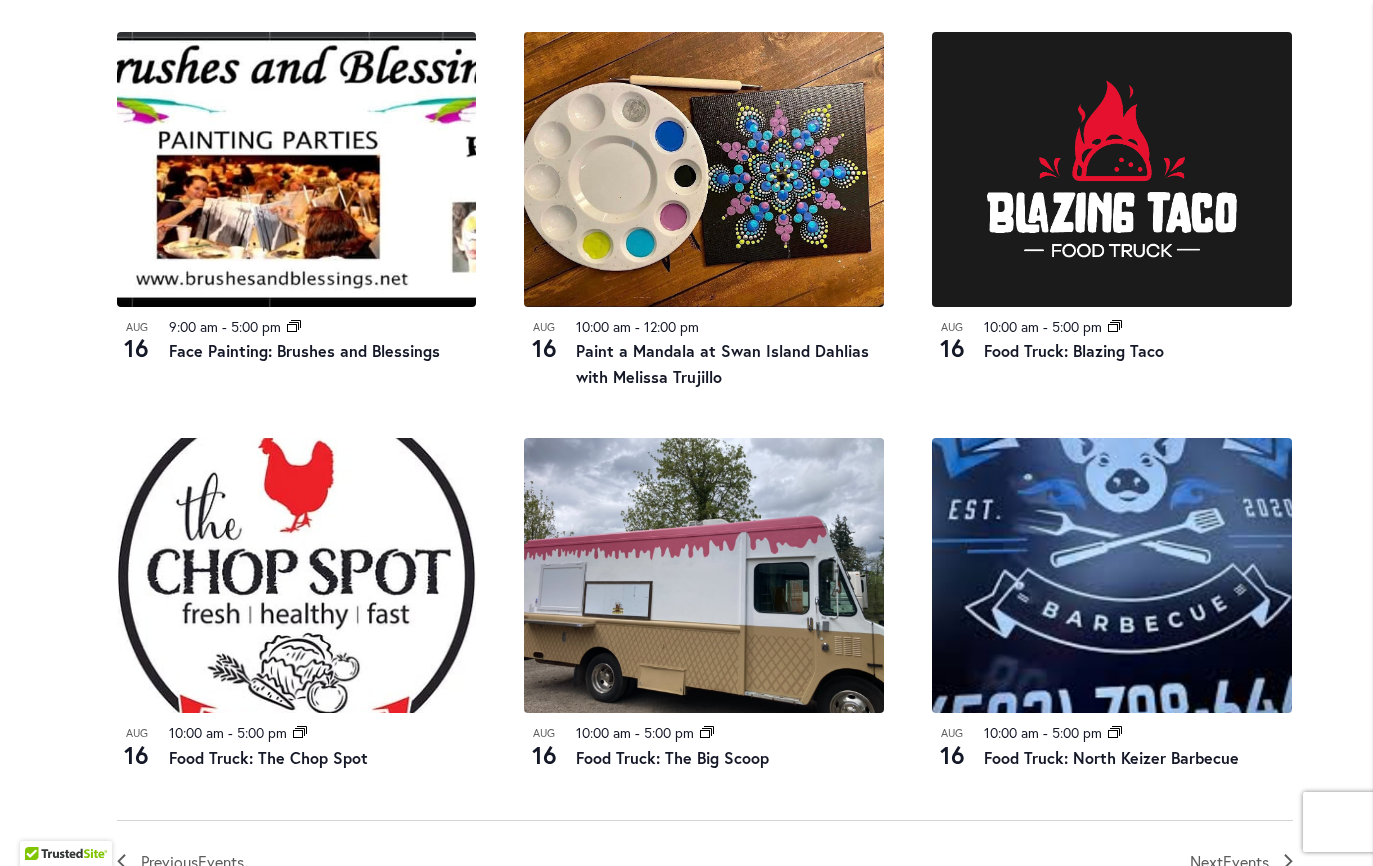 scroll, scrollTop: 2286, scrollLeft: 0, axis: vertical 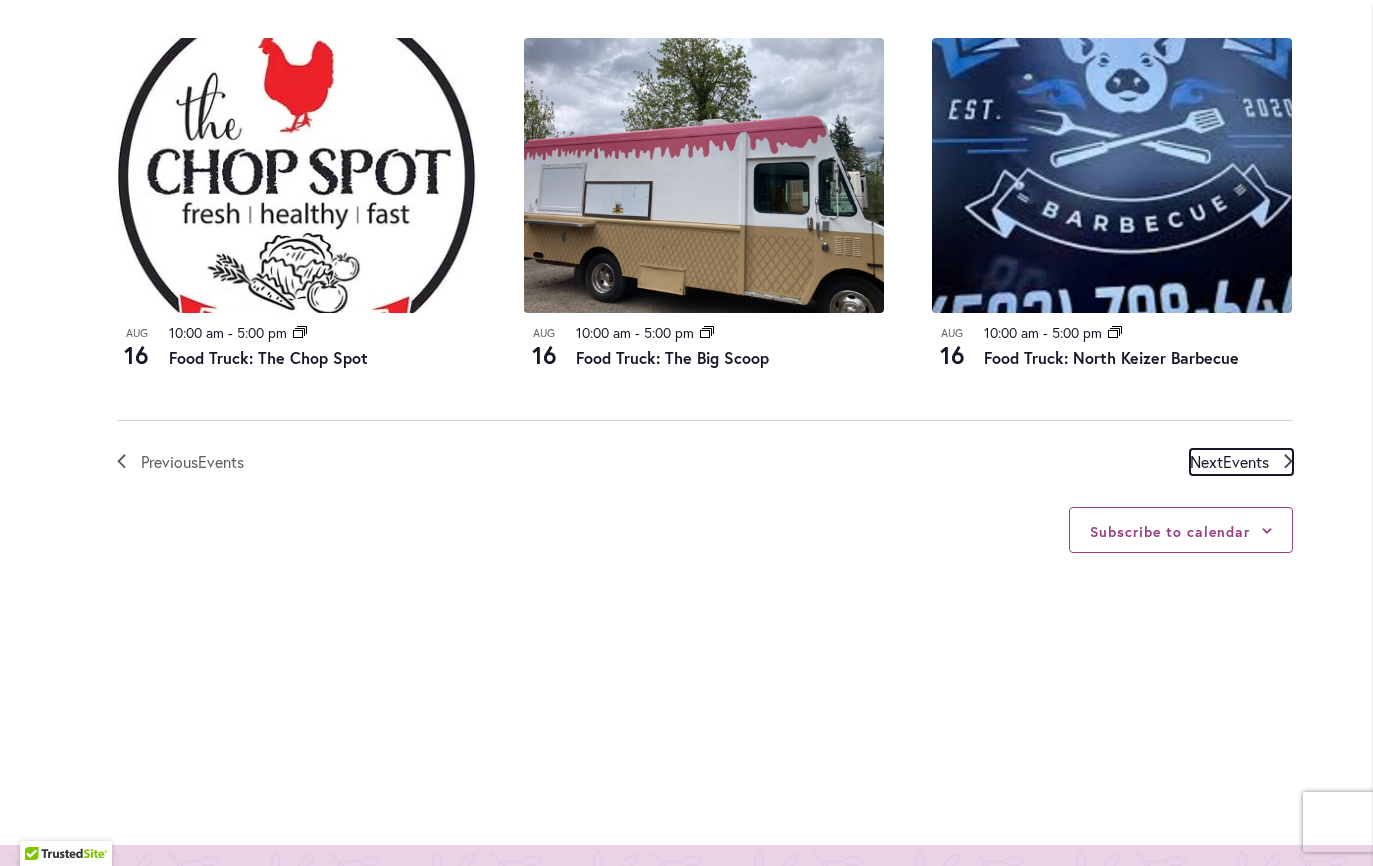 click on "Next  Events" at bounding box center (1229, 462) 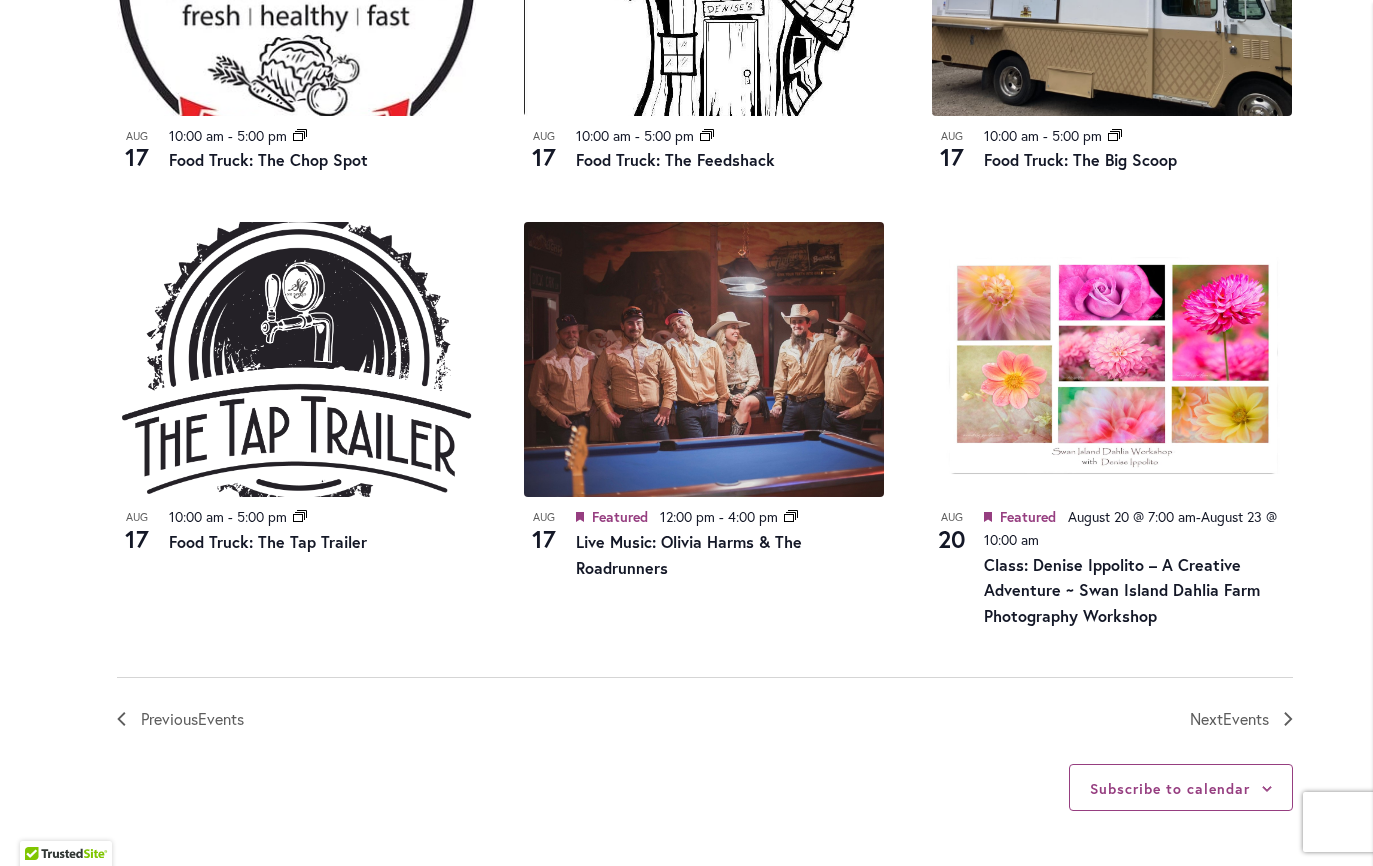 scroll, scrollTop: 2086, scrollLeft: 0, axis: vertical 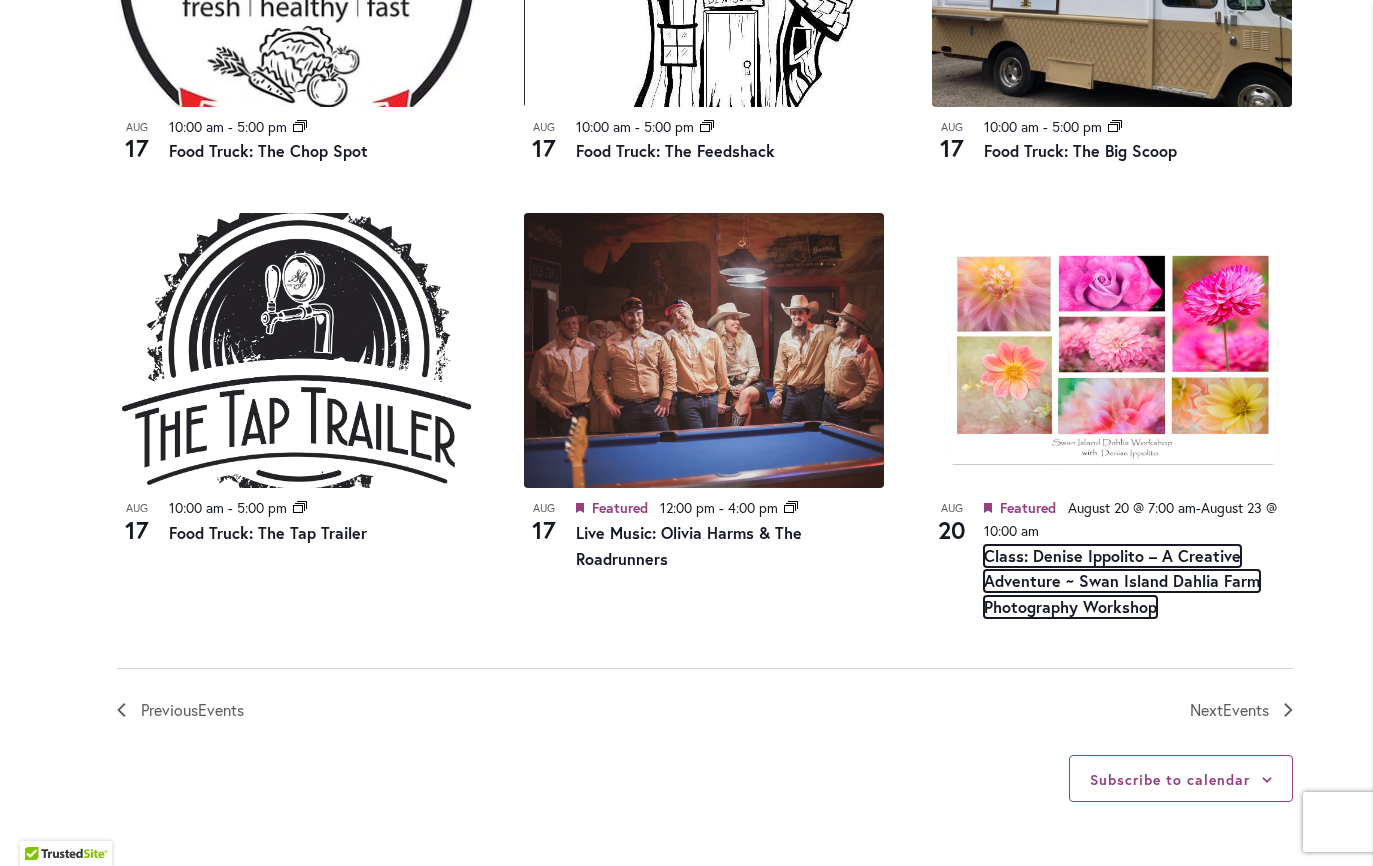 drag, startPoint x: 1048, startPoint y: 588, endPoint x: 1020, endPoint y: 583, distance: 28.442924 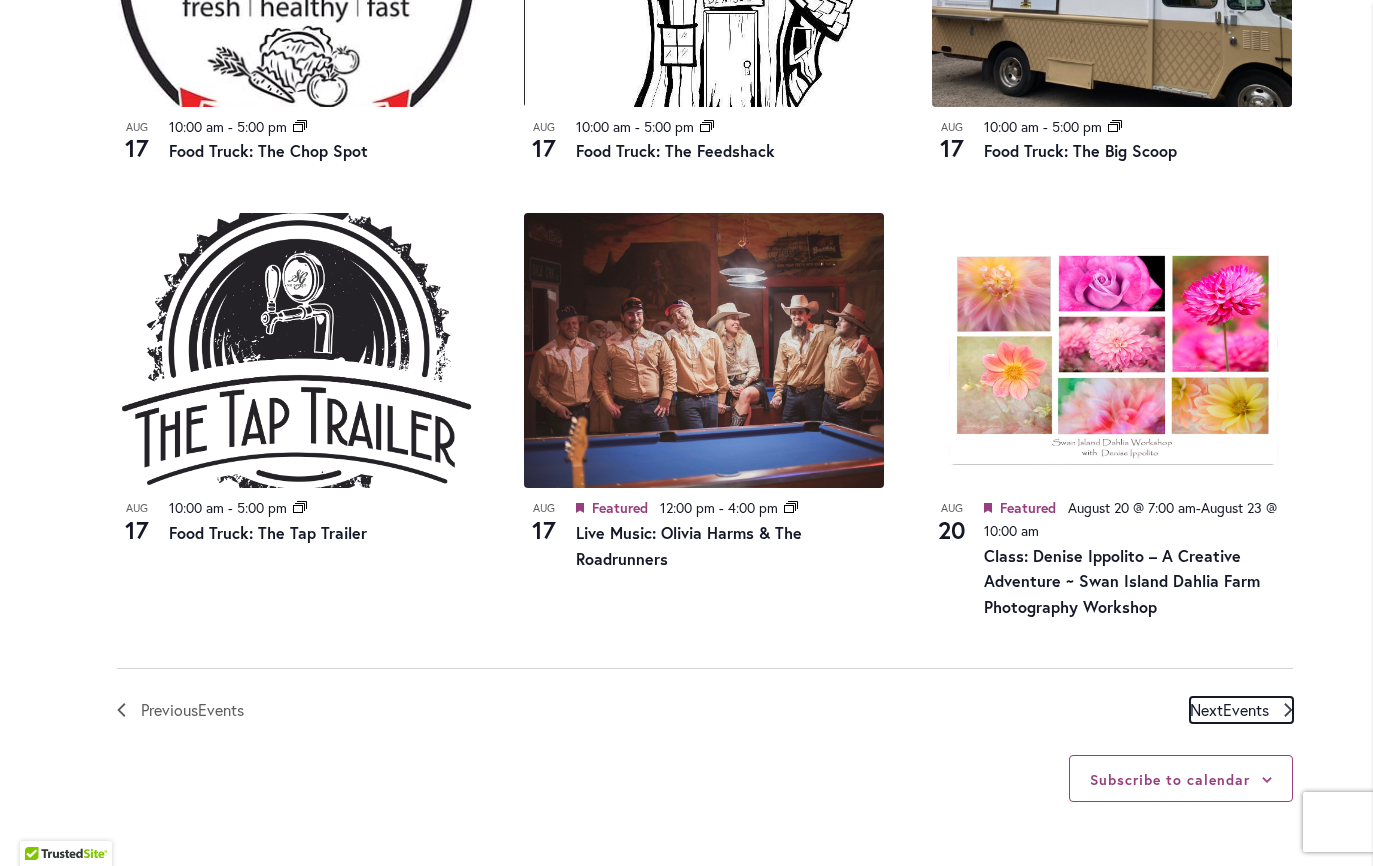 click on "Next  Events" at bounding box center (1229, 710) 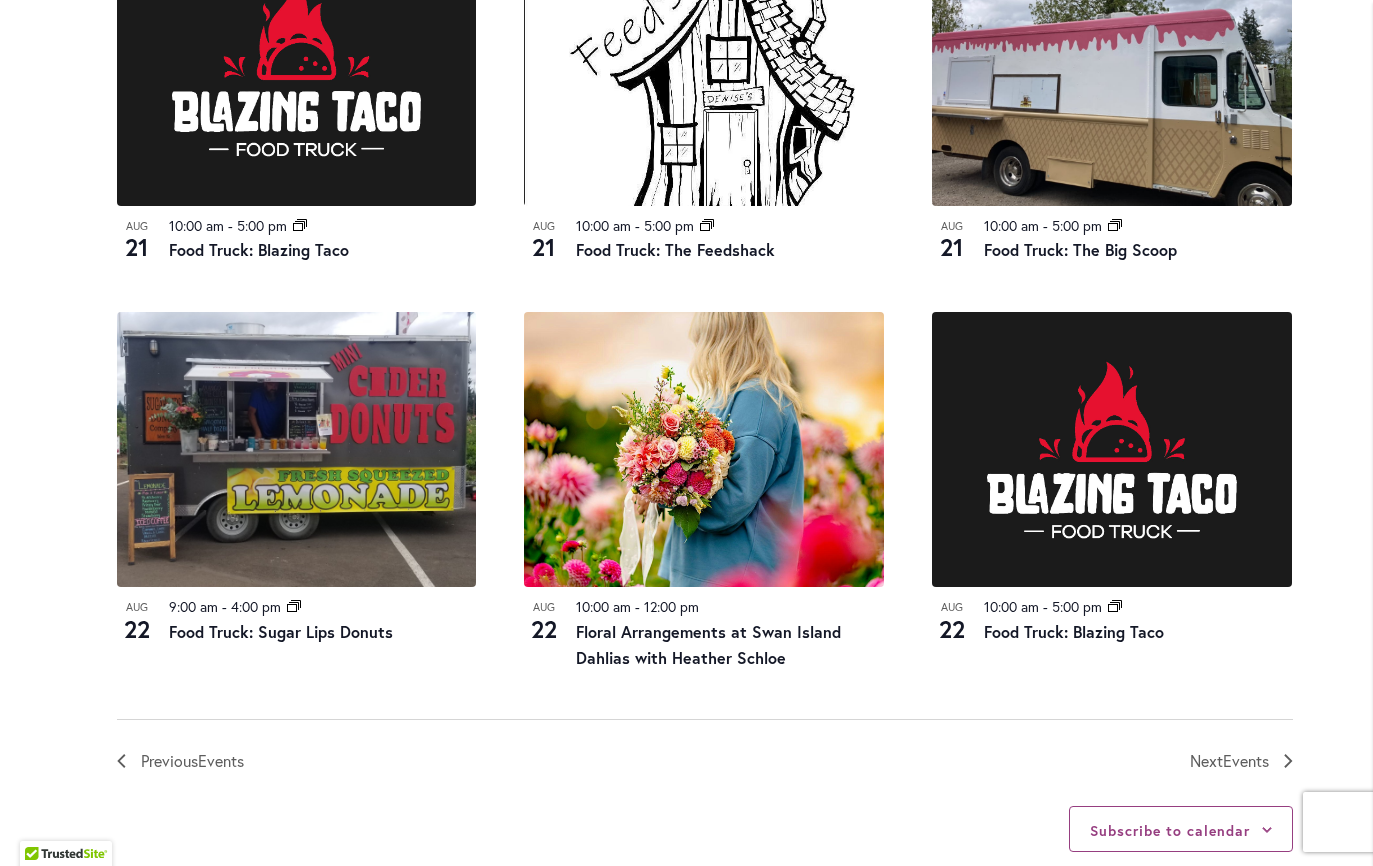 scroll, scrollTop: 1986, scrollLeft: 0, axis: vertical 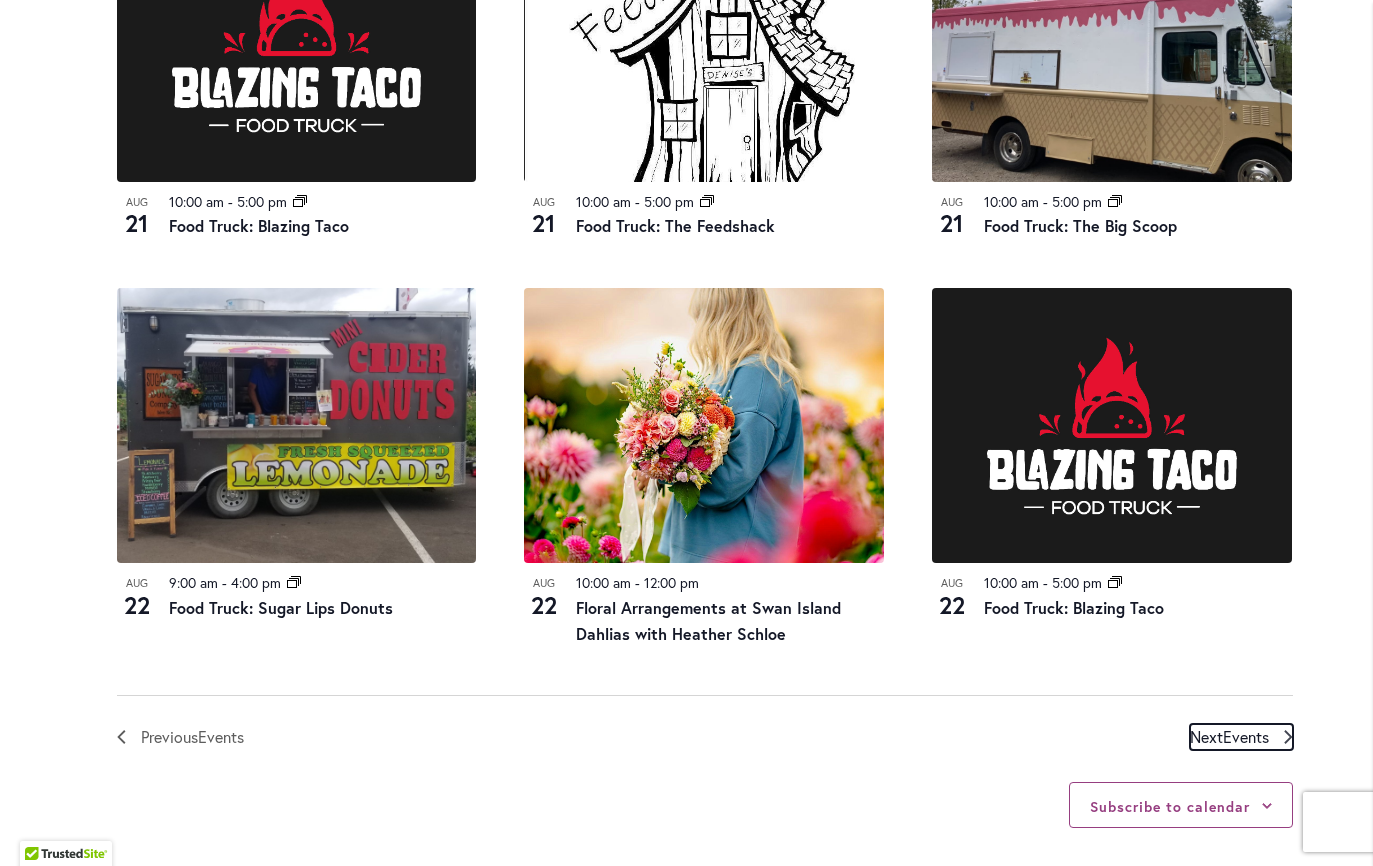 click on "Events" at bounding box center [1246, 736] 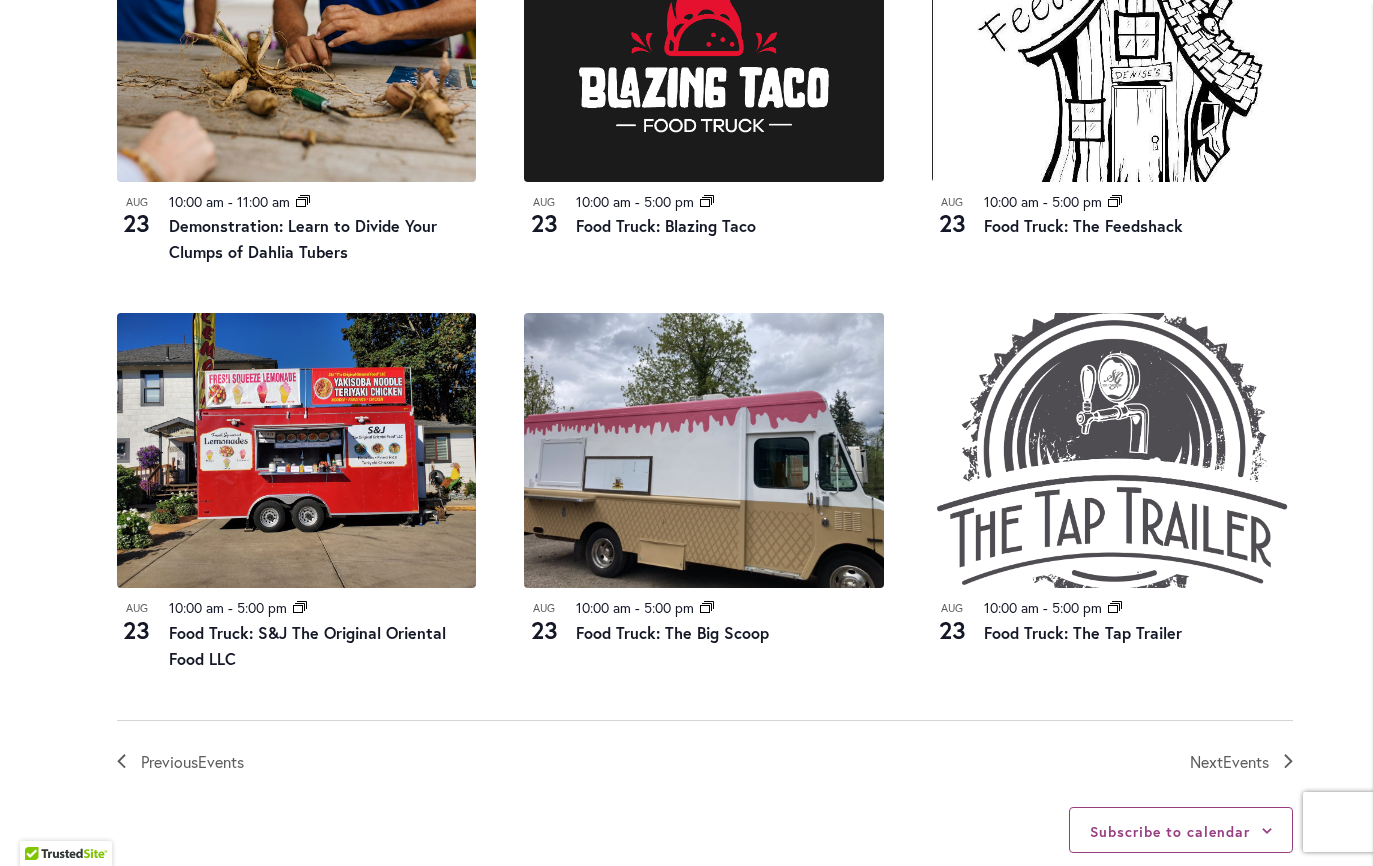 scroll, scrollTop: 2086, scrollLeft: 0, axis: vertical 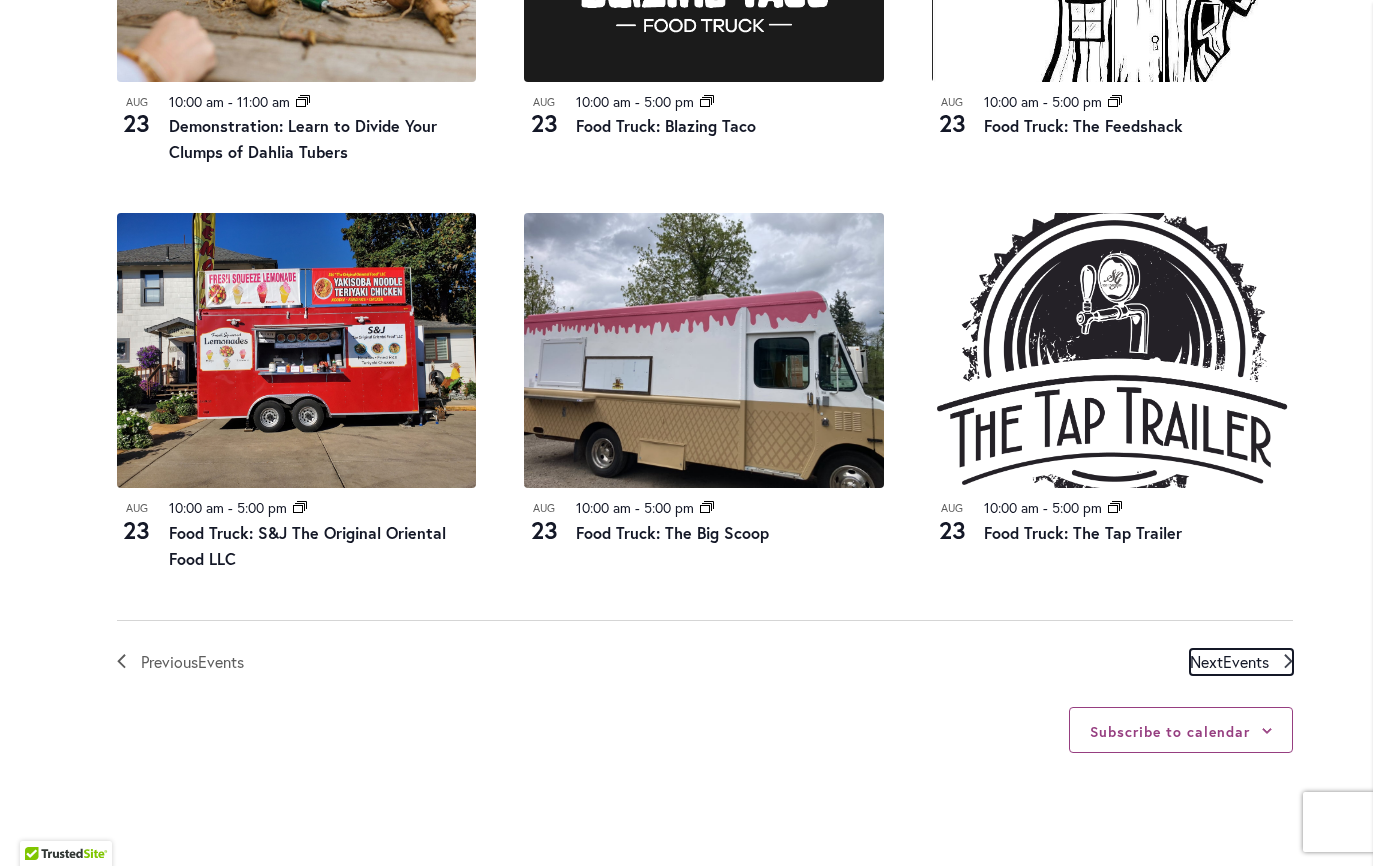 click on "Events" at bounding box center (1246, 661) 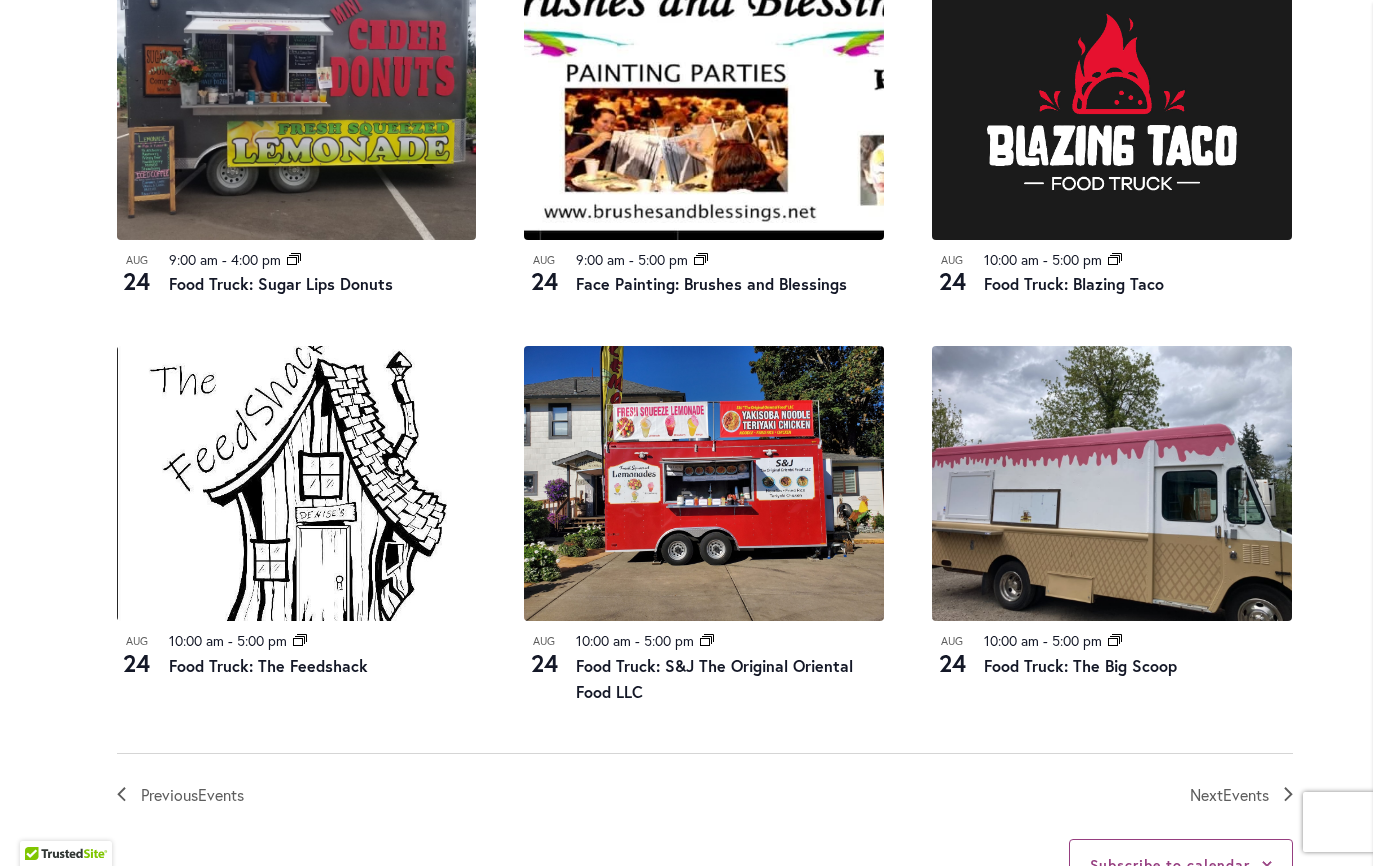 scroll, scrollTop: 2086, scrollLeft: 0, axis: vertical 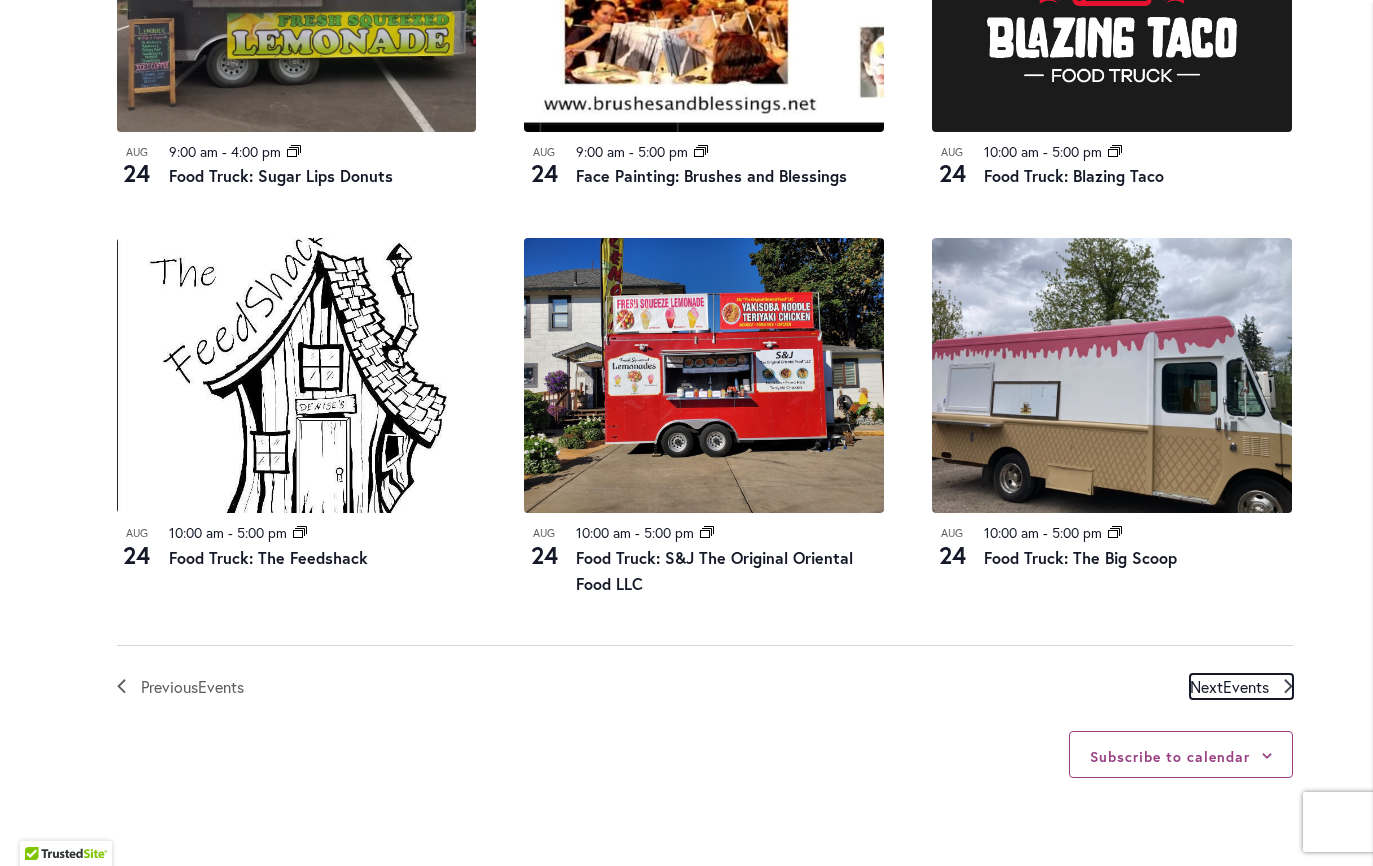 click on "Events" at bounding box center [1246, 686] 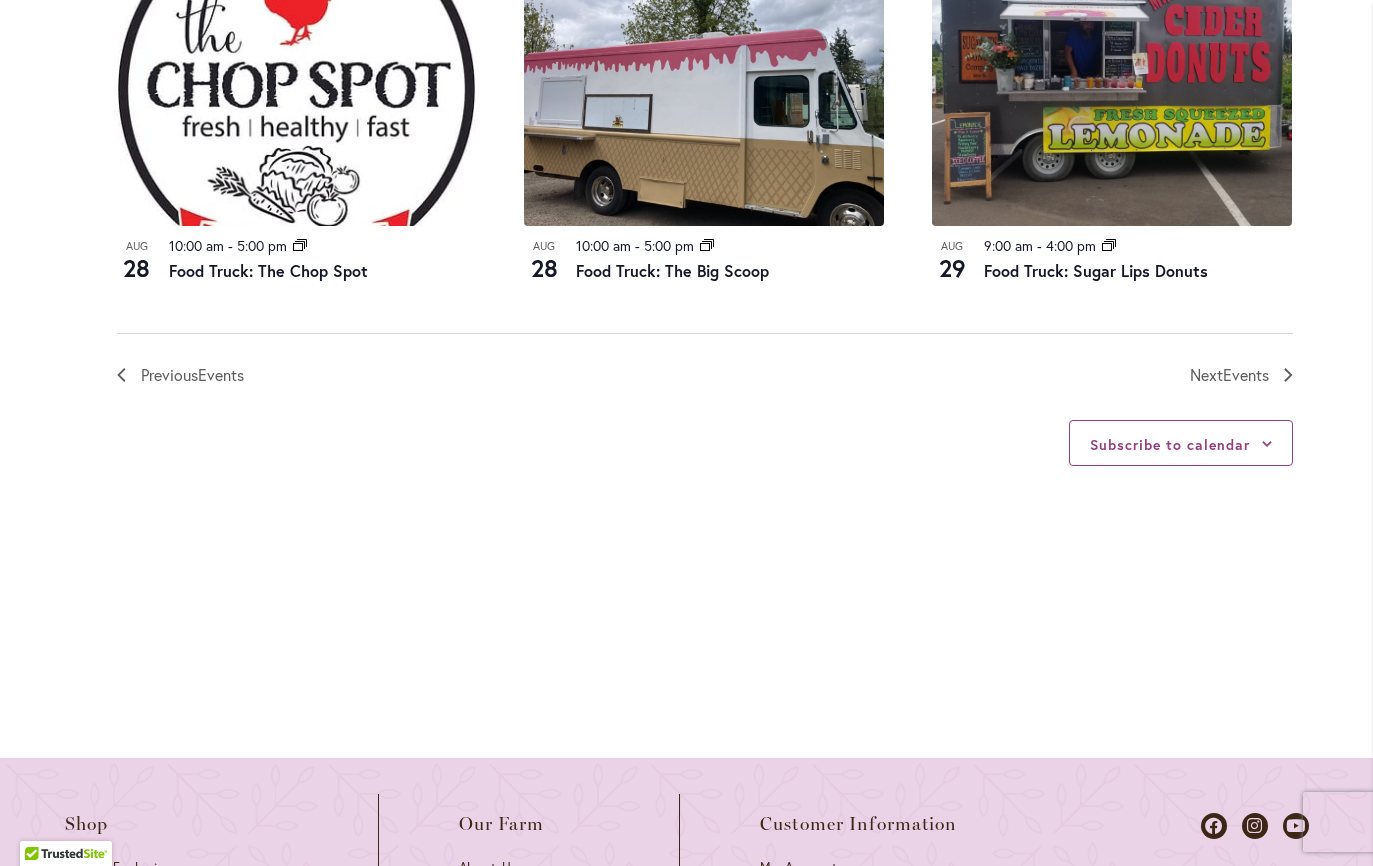 scroll, scrollTop: 2586, scrollLeft: 0, axis: vertical 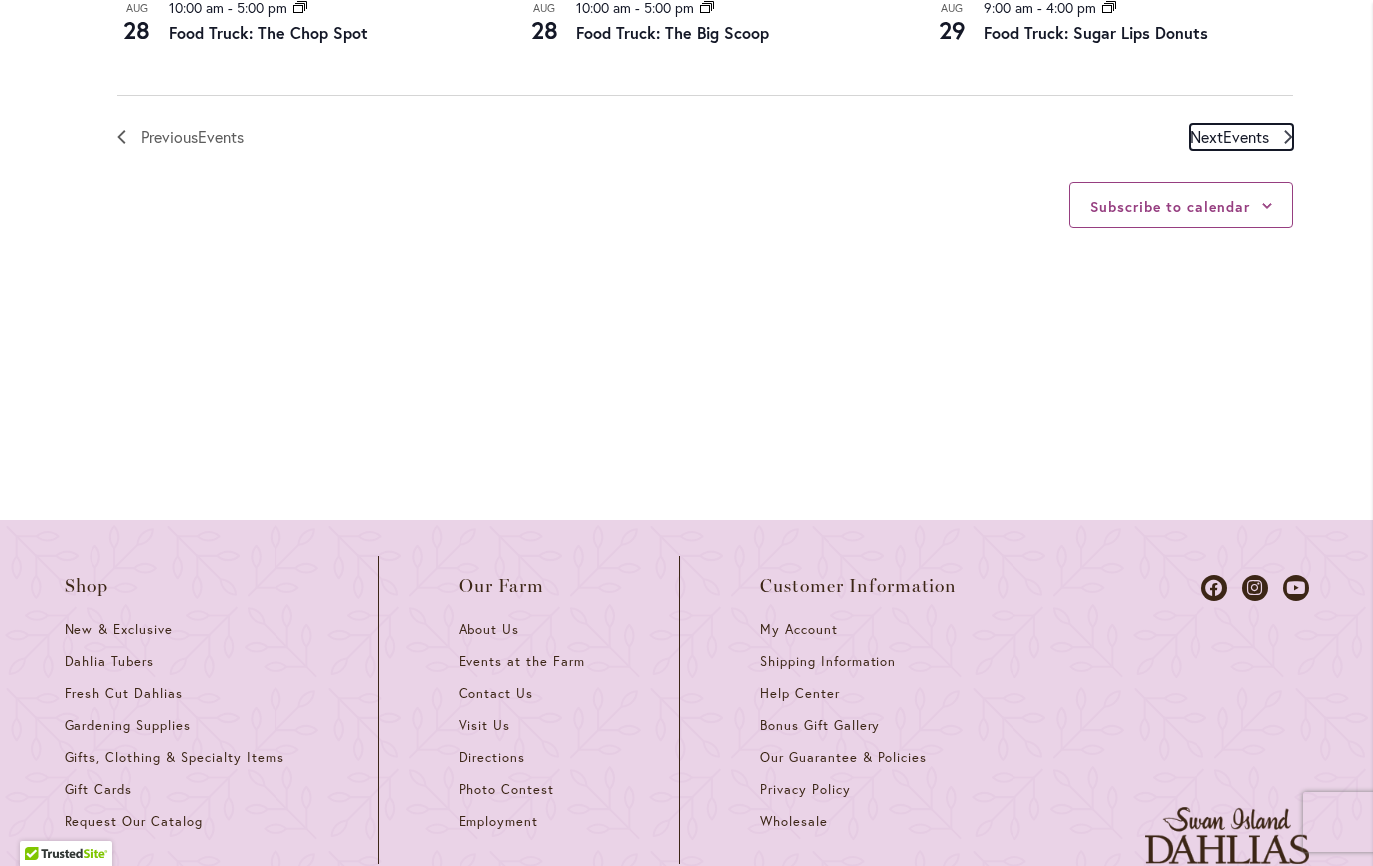 click on "Next  Events" at bounding box center [1229, 137] 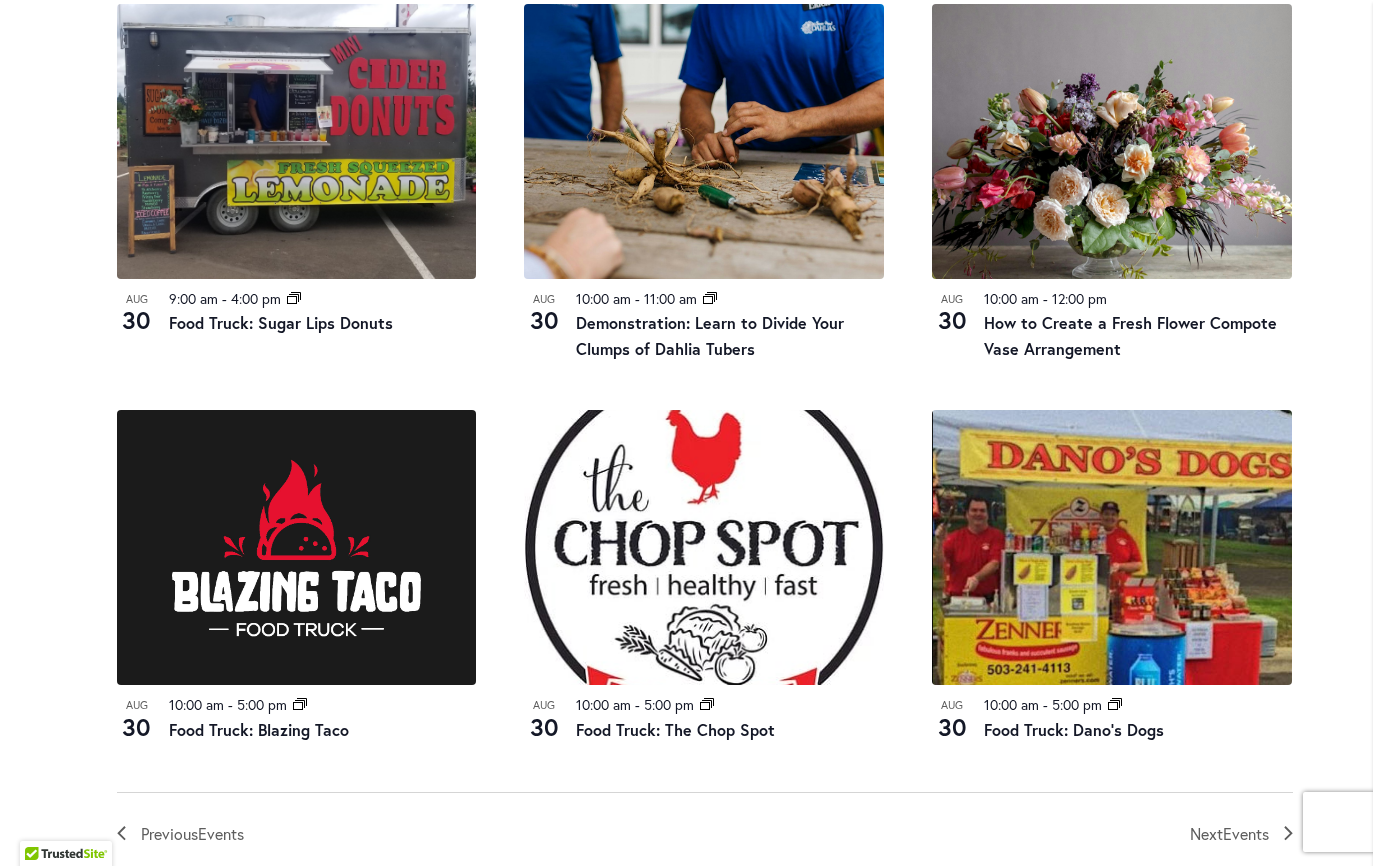 scroll, scrollTop: 2286, scrollLeft: 0, axis: vertical 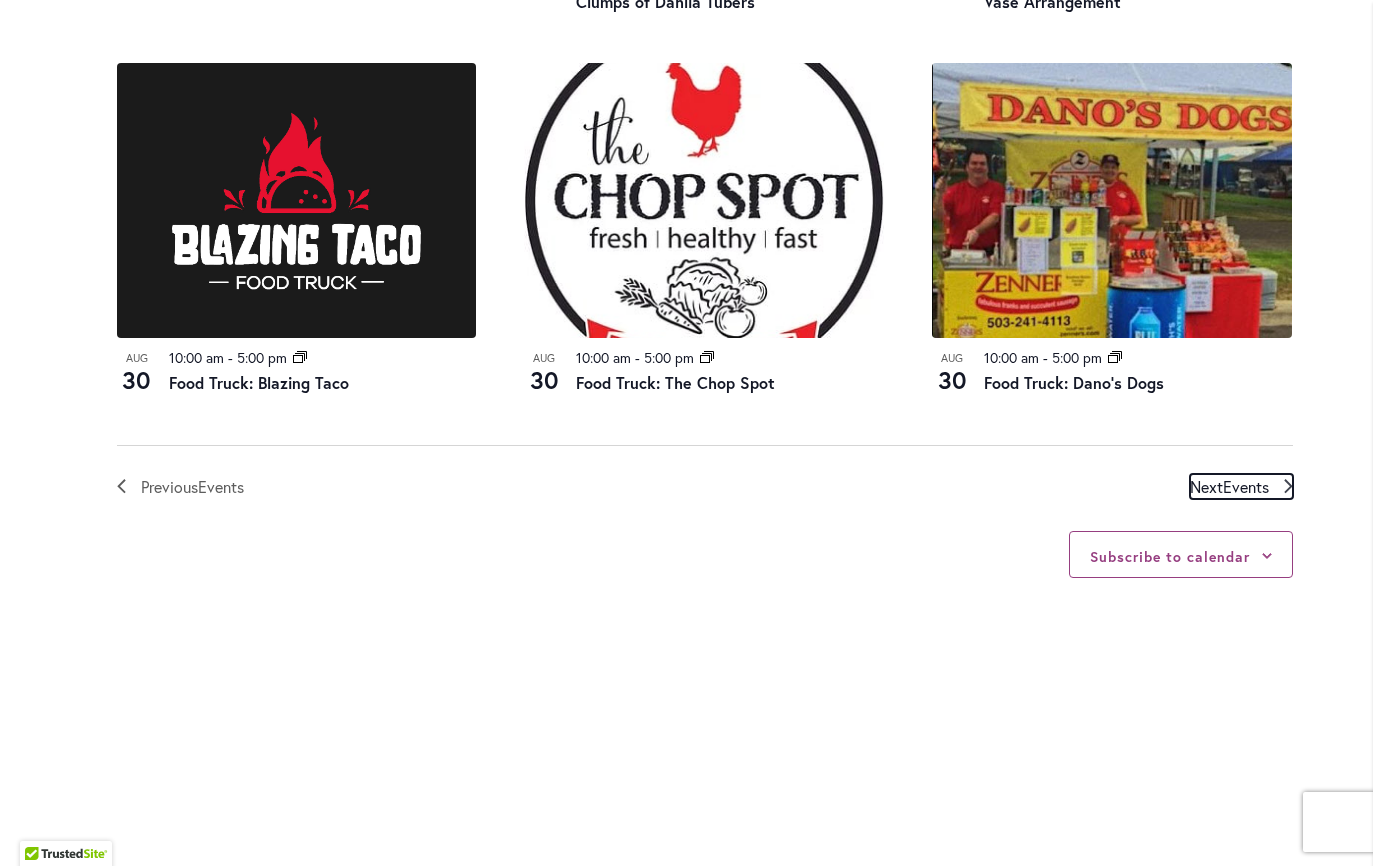 click on "Events" at bounding box center [1246, 486] 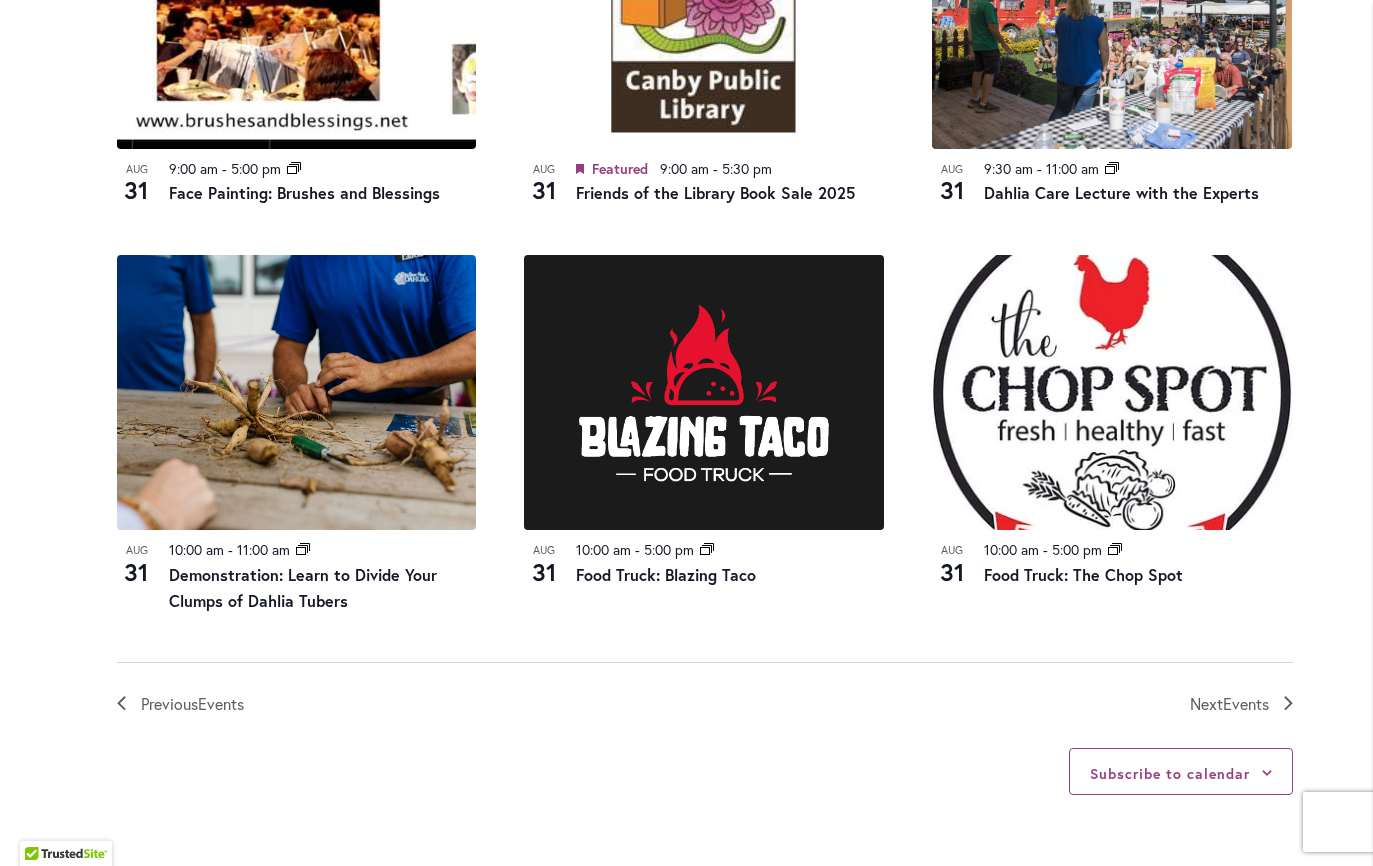 scroll, scrollTop: 2086, scrollLeft: 0, axis: vertical 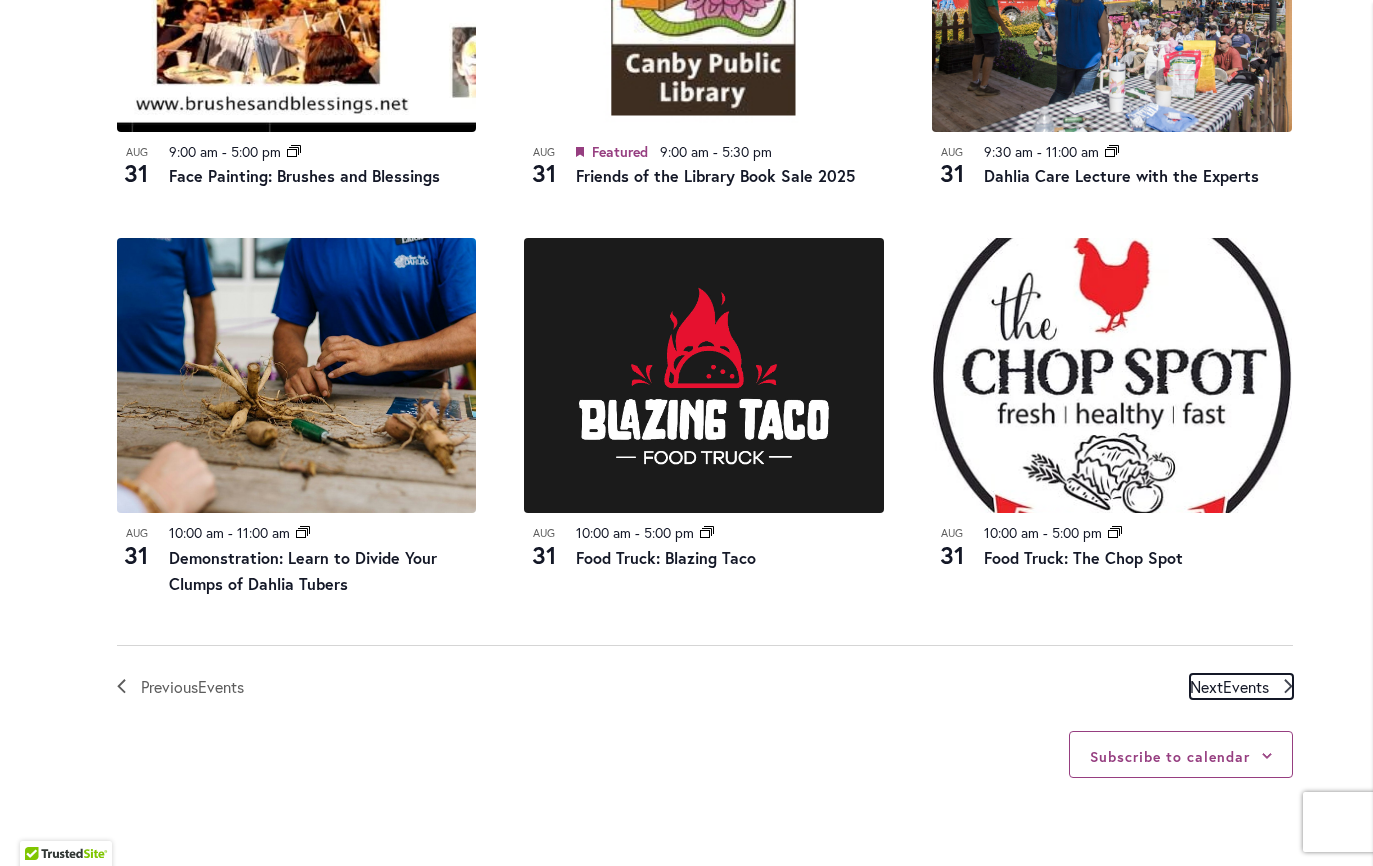 click on "Next  Events" at bounding box center (1229, 687) 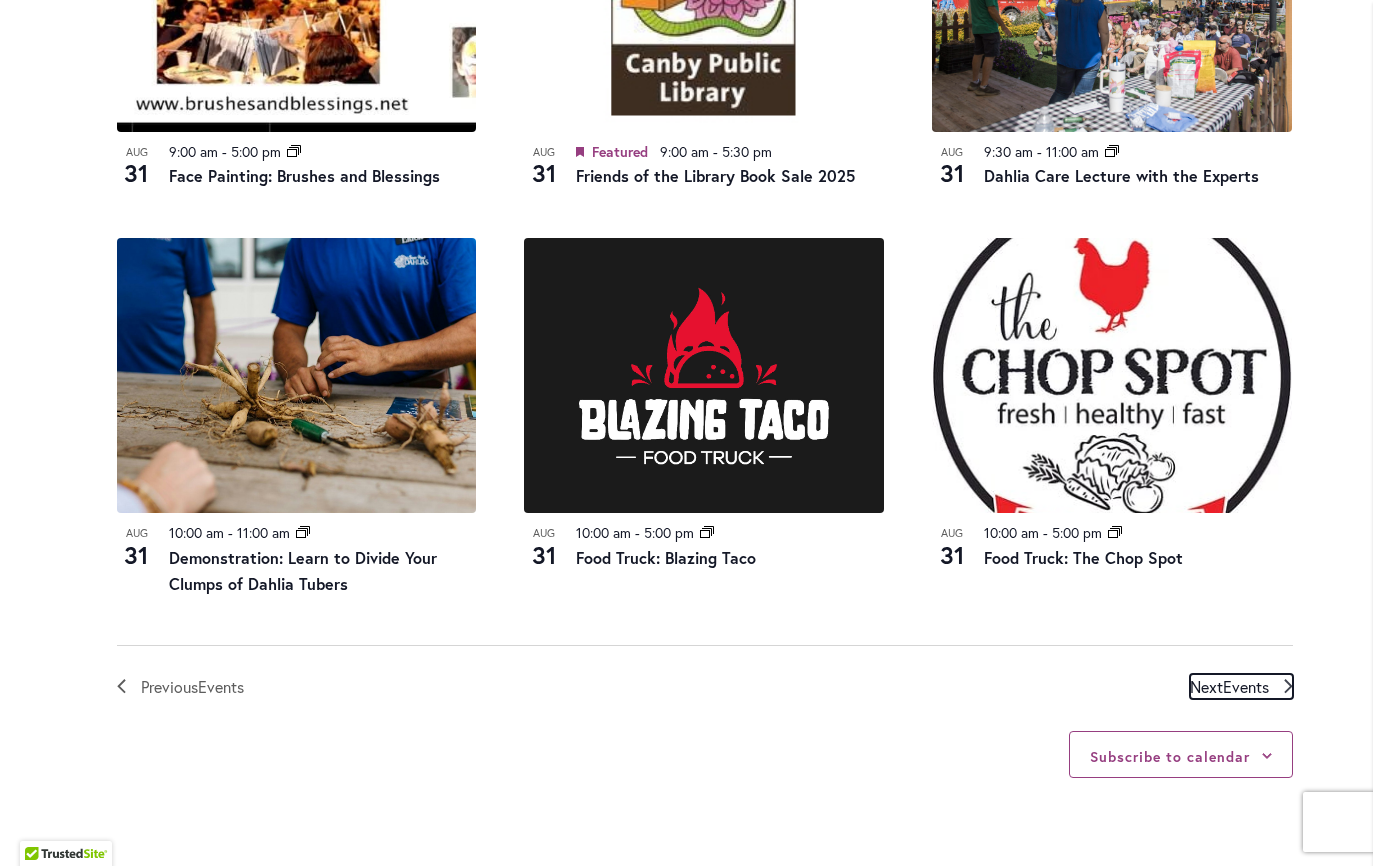 scroll, scrollTop: 986, scrollLeft: 0, axis: vertical 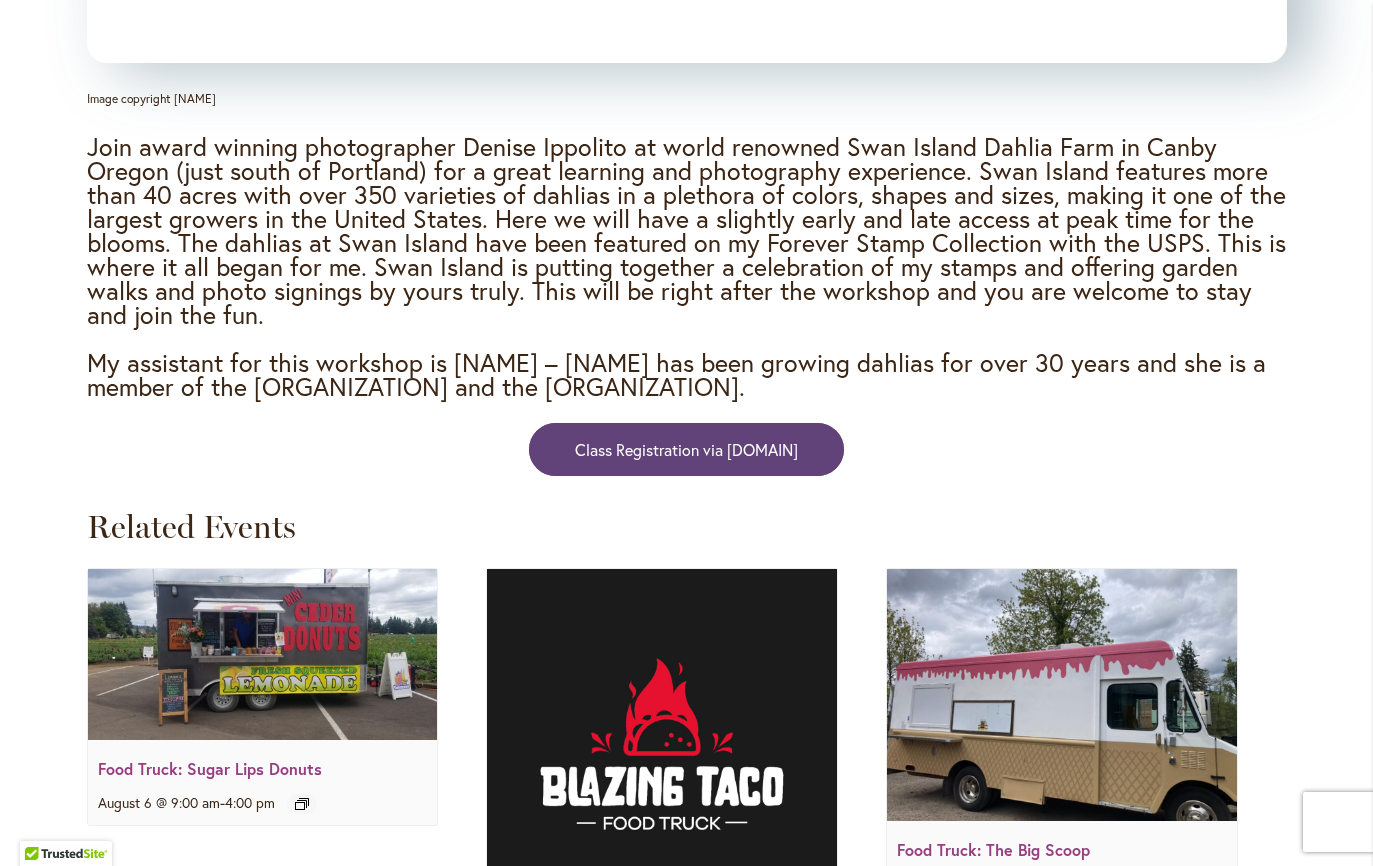 click on "Class Registration via DeniseIppolito.com" at bounding box center (686, 449) 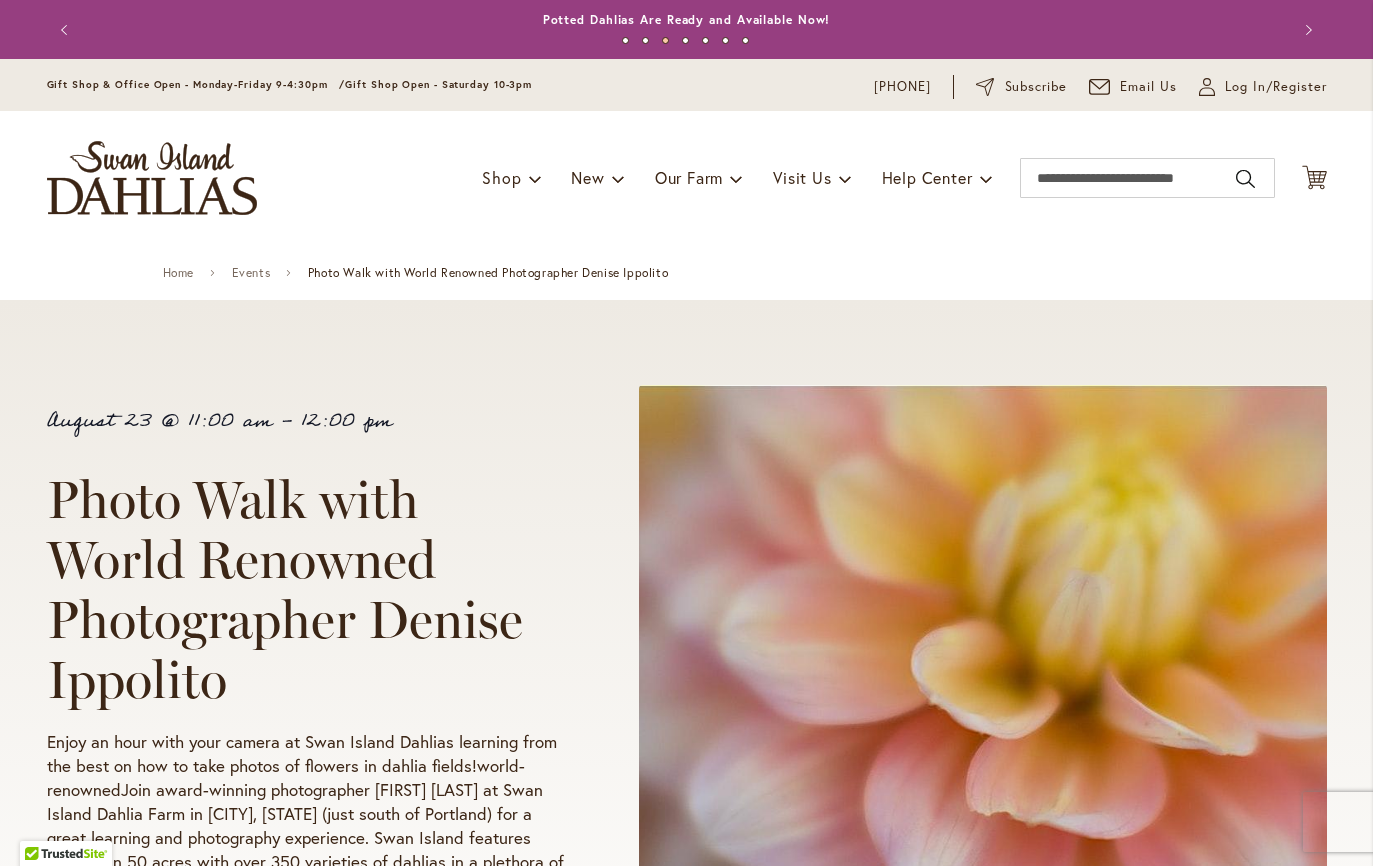 scroll, scrollTop: 0, scrollLeft: 0, axis: both 